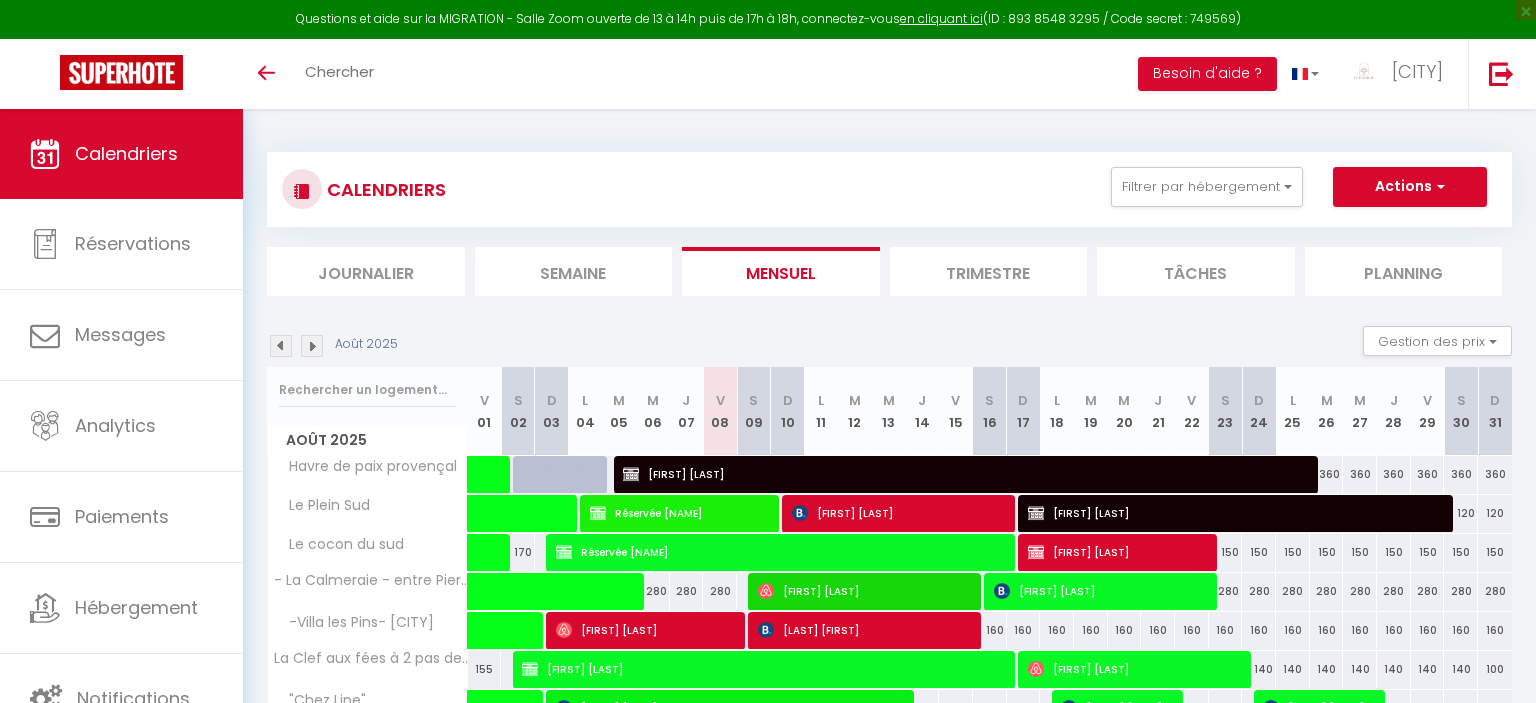 select 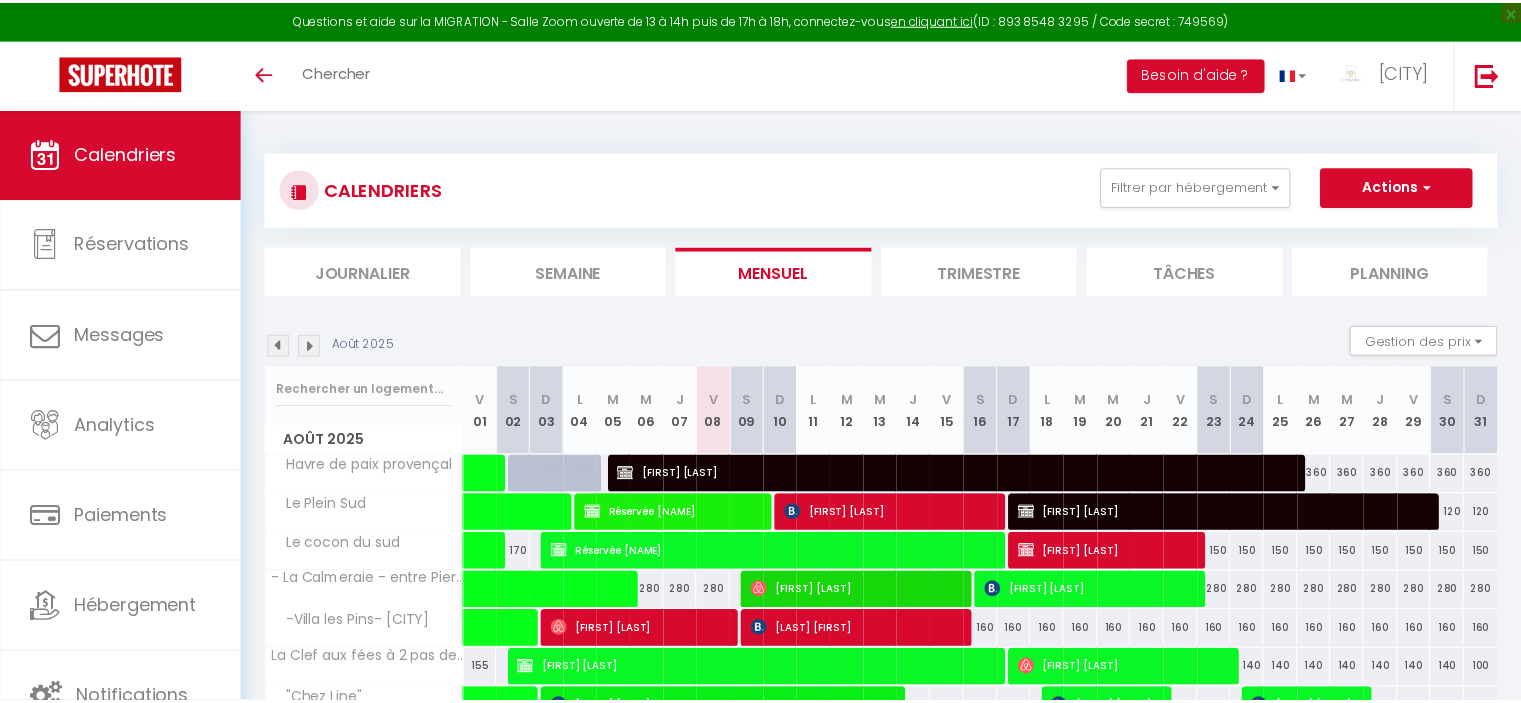 scroll, scrollTop: 0, scrollLeft: 0, axis: both 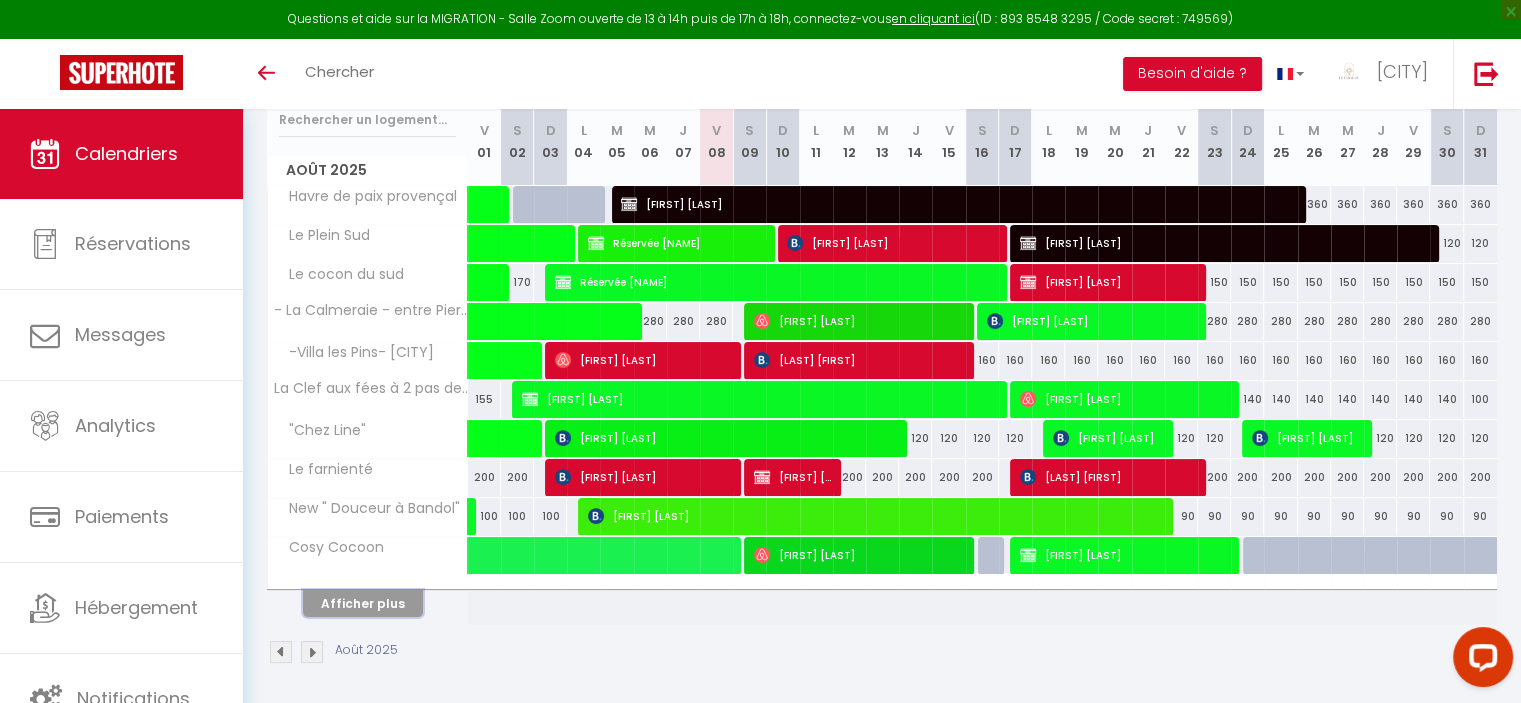 click on "Afficher plus" at bounding box center (363, 603) 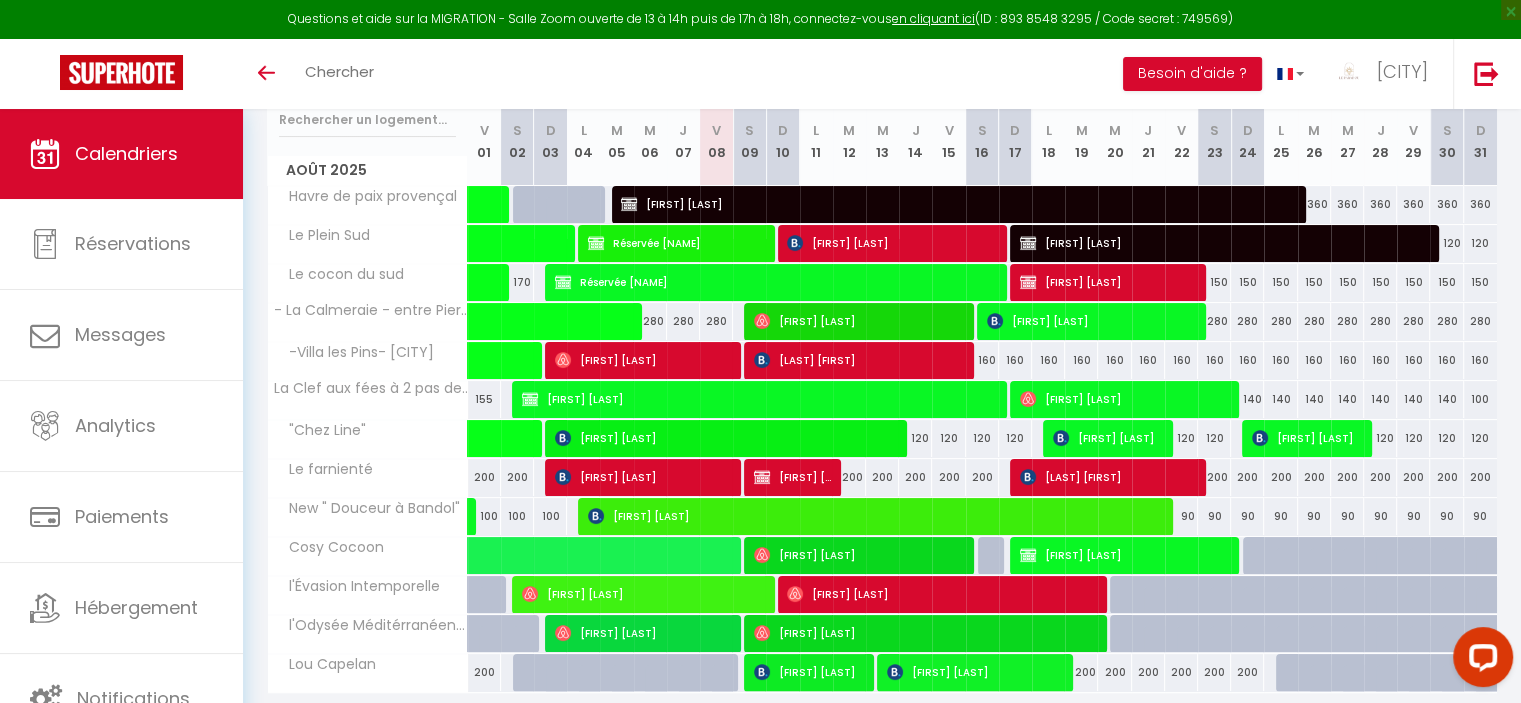 select 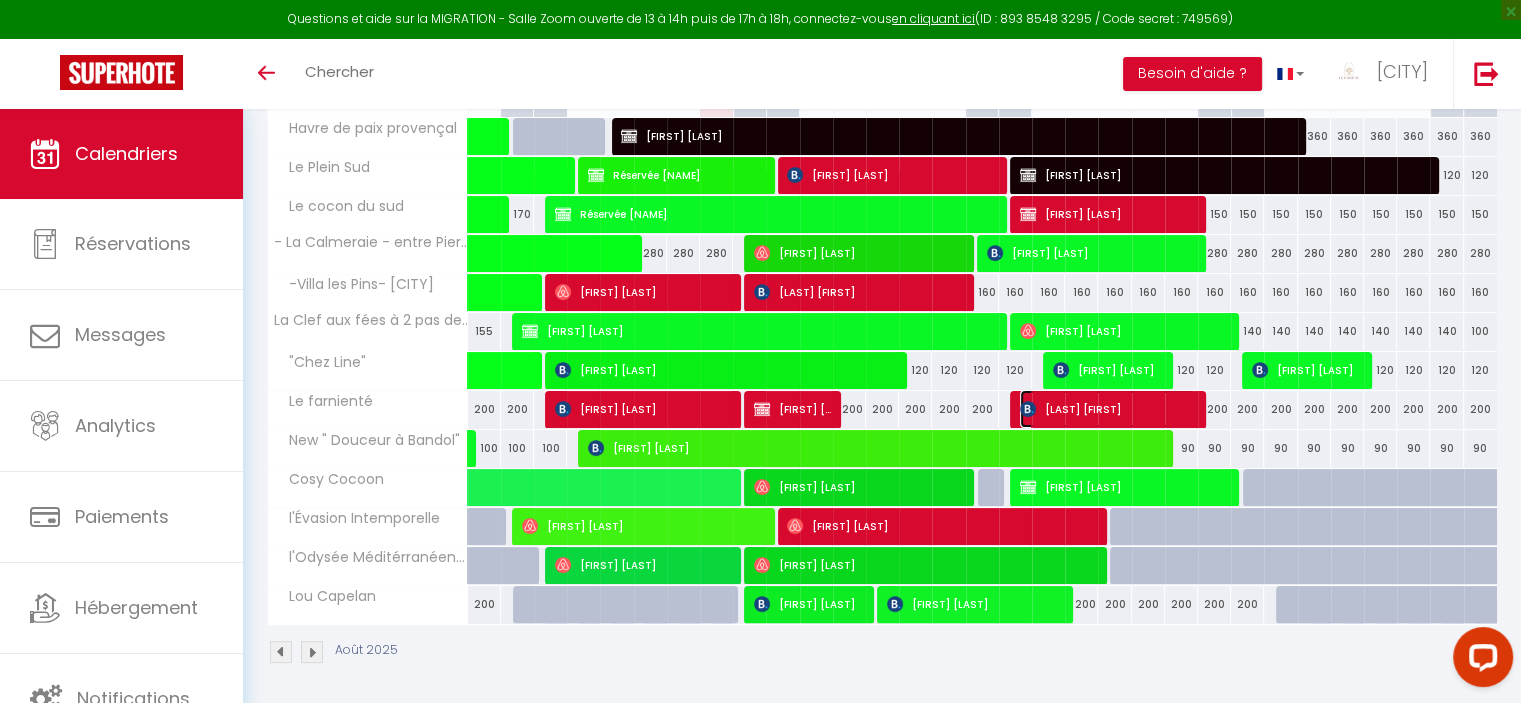 click on "[FIRST] [LAST]" at bounding box center [1108, 409] 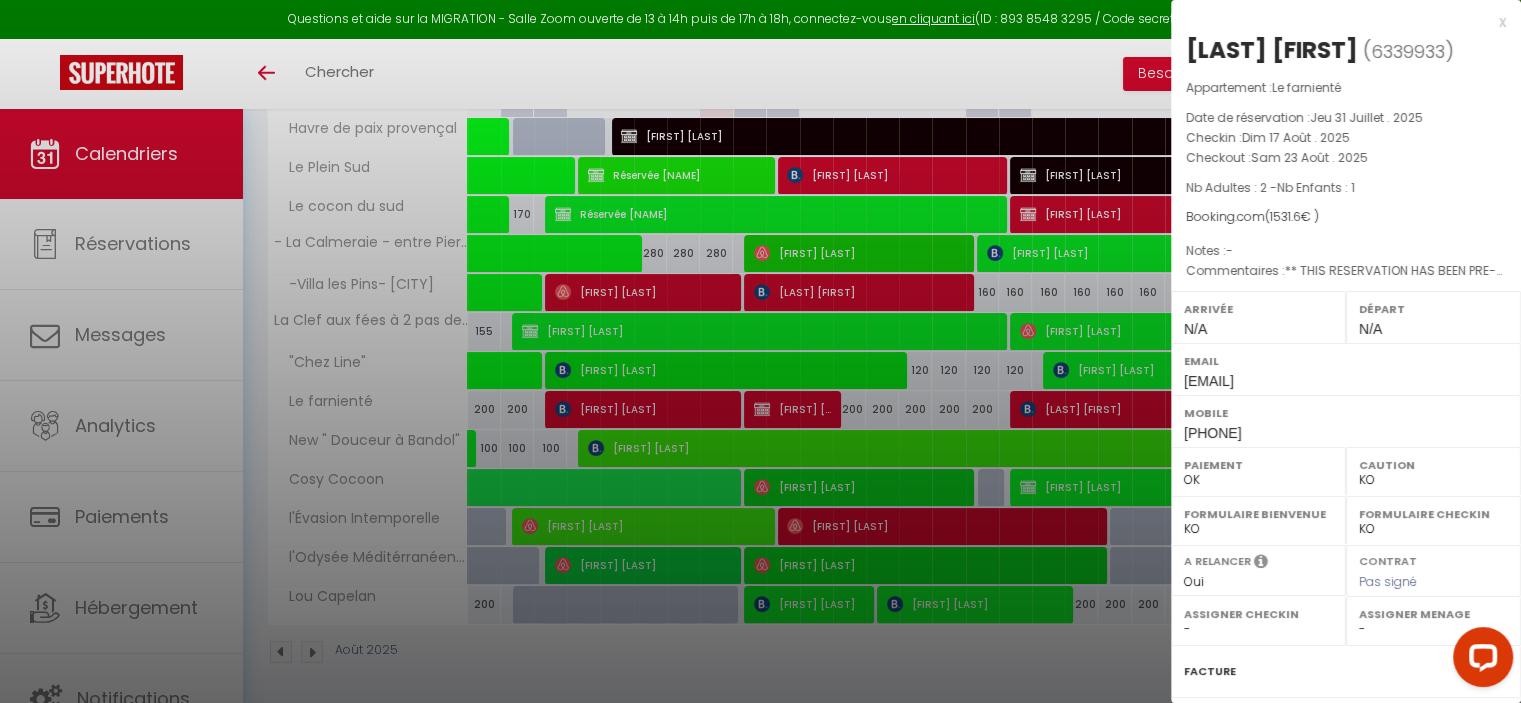 click on "x" at bounding box center (1338, 22) 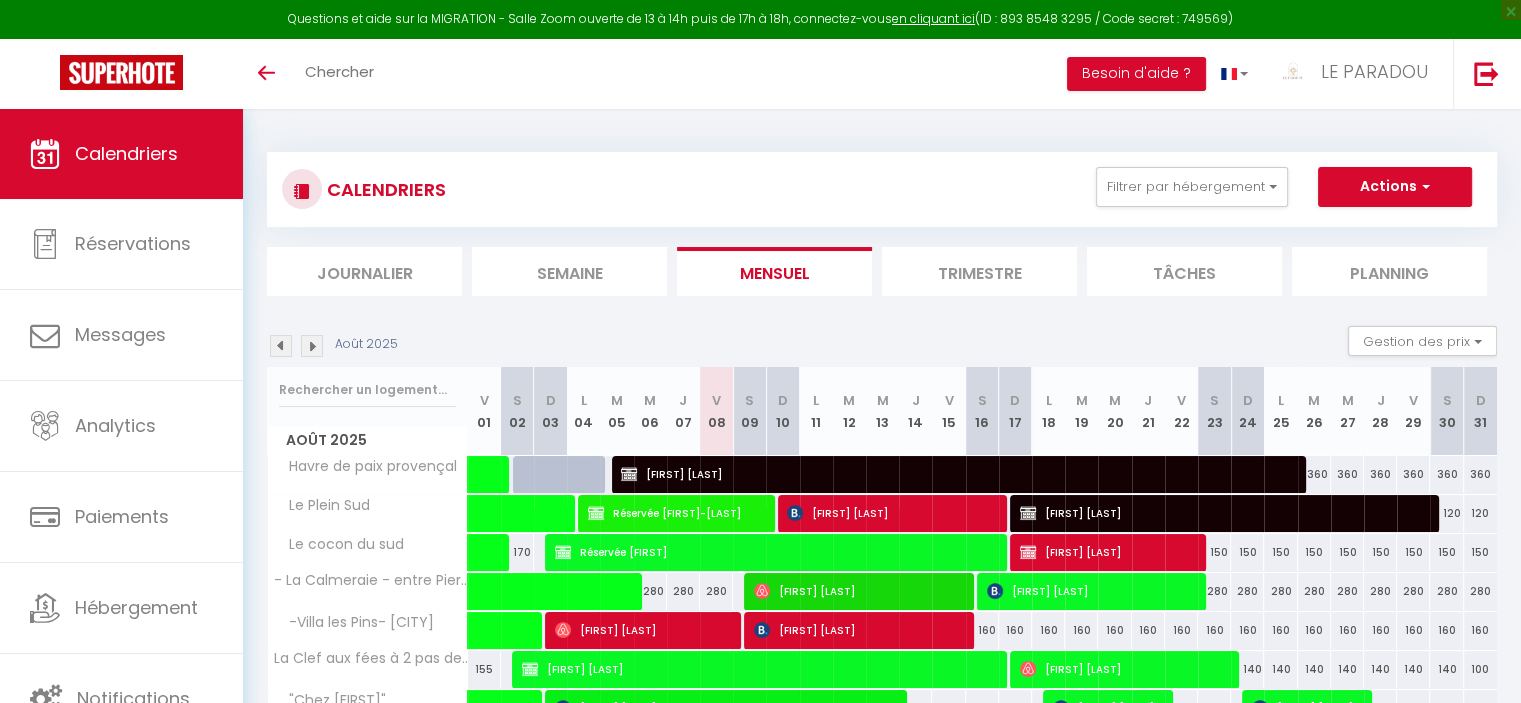 scroll, scrollTop: 270, scrollLeft: 0, axis: vertical 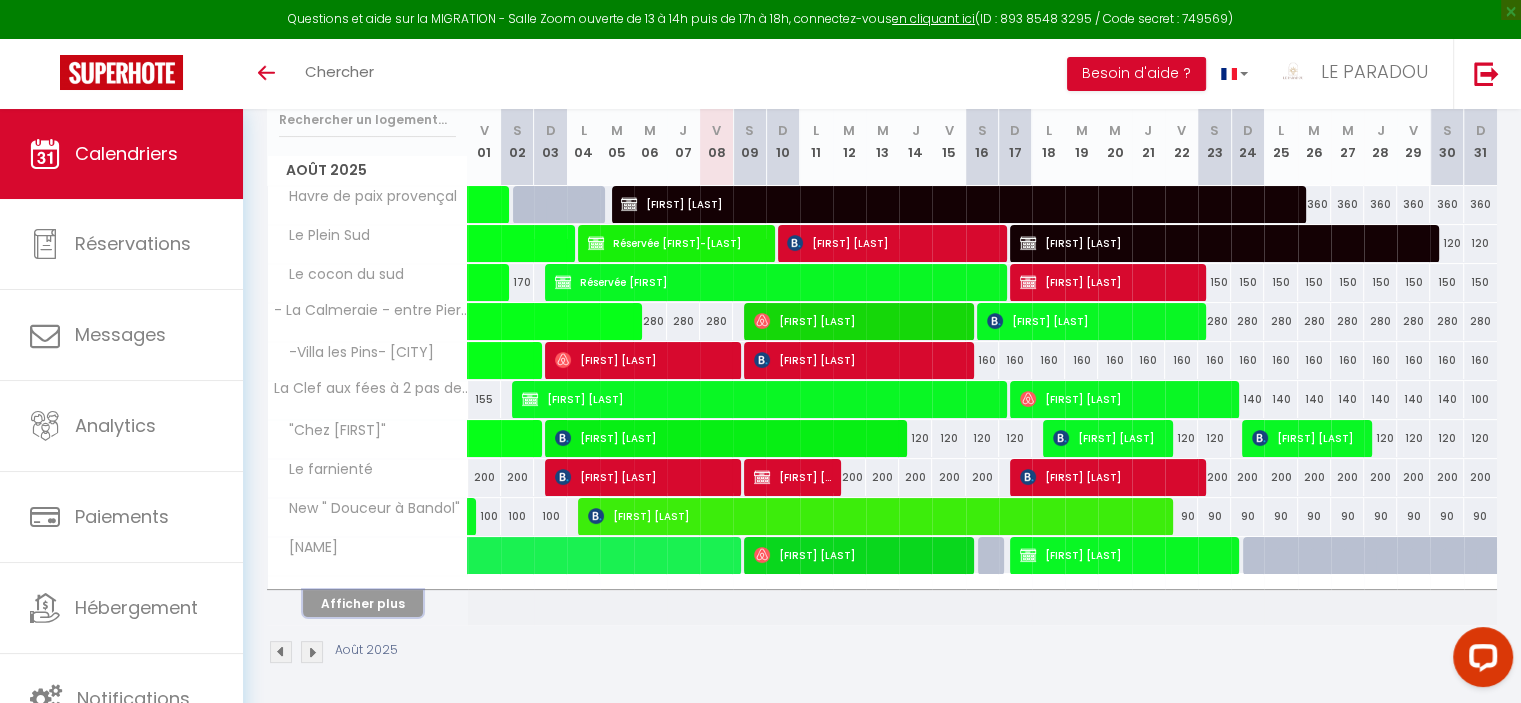 click on "Afficher plus" at bounding box center [363, 603] 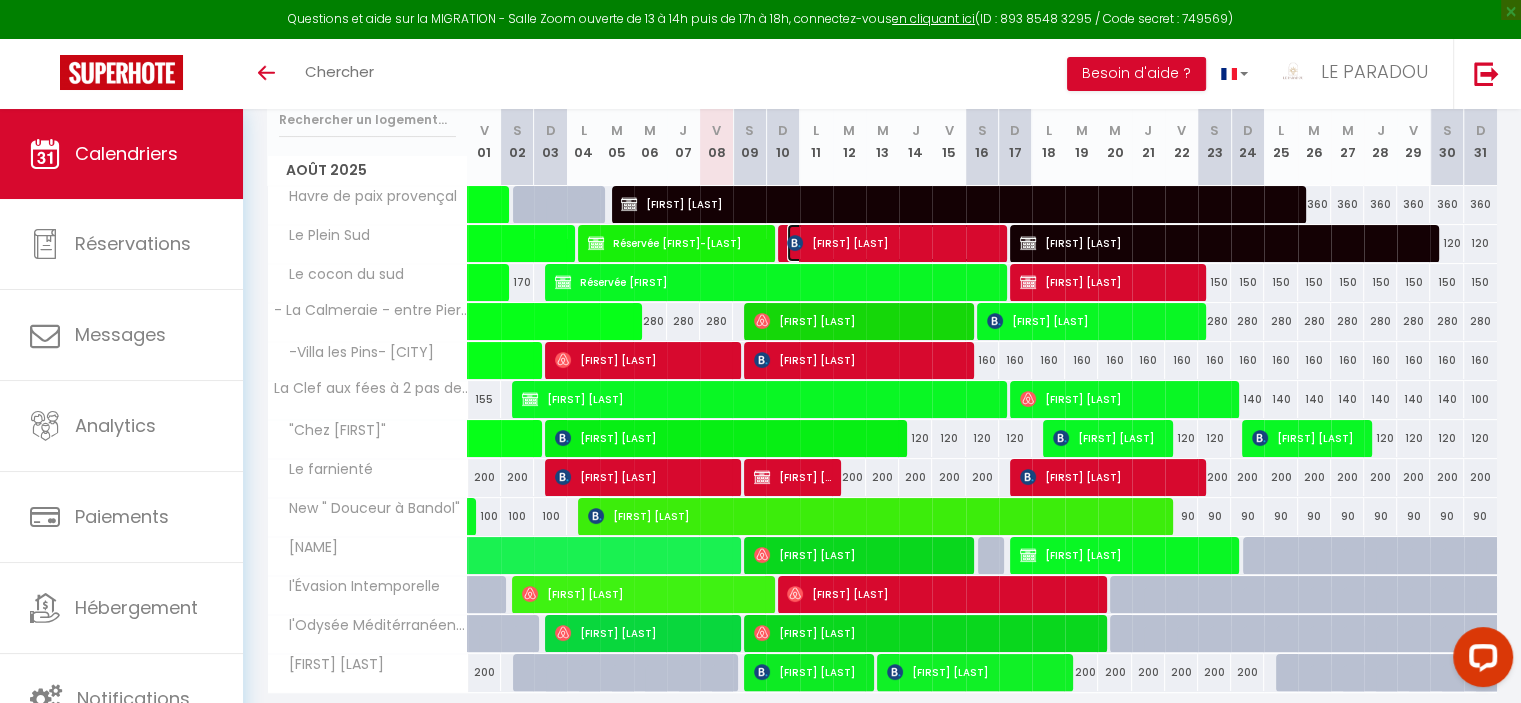 click on "[FIRST] [LAST]" at bounding box center [891, 243] 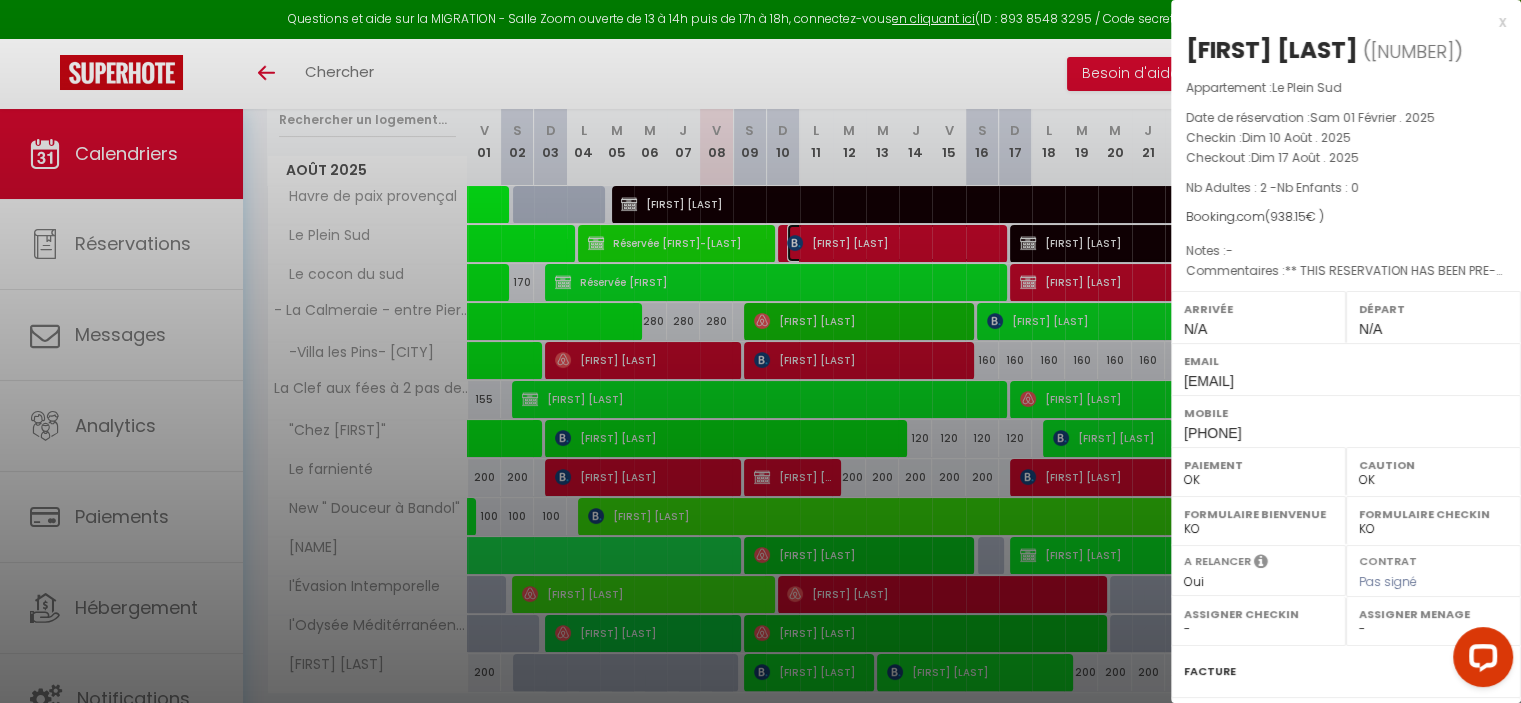 select on "[NUMBER]" 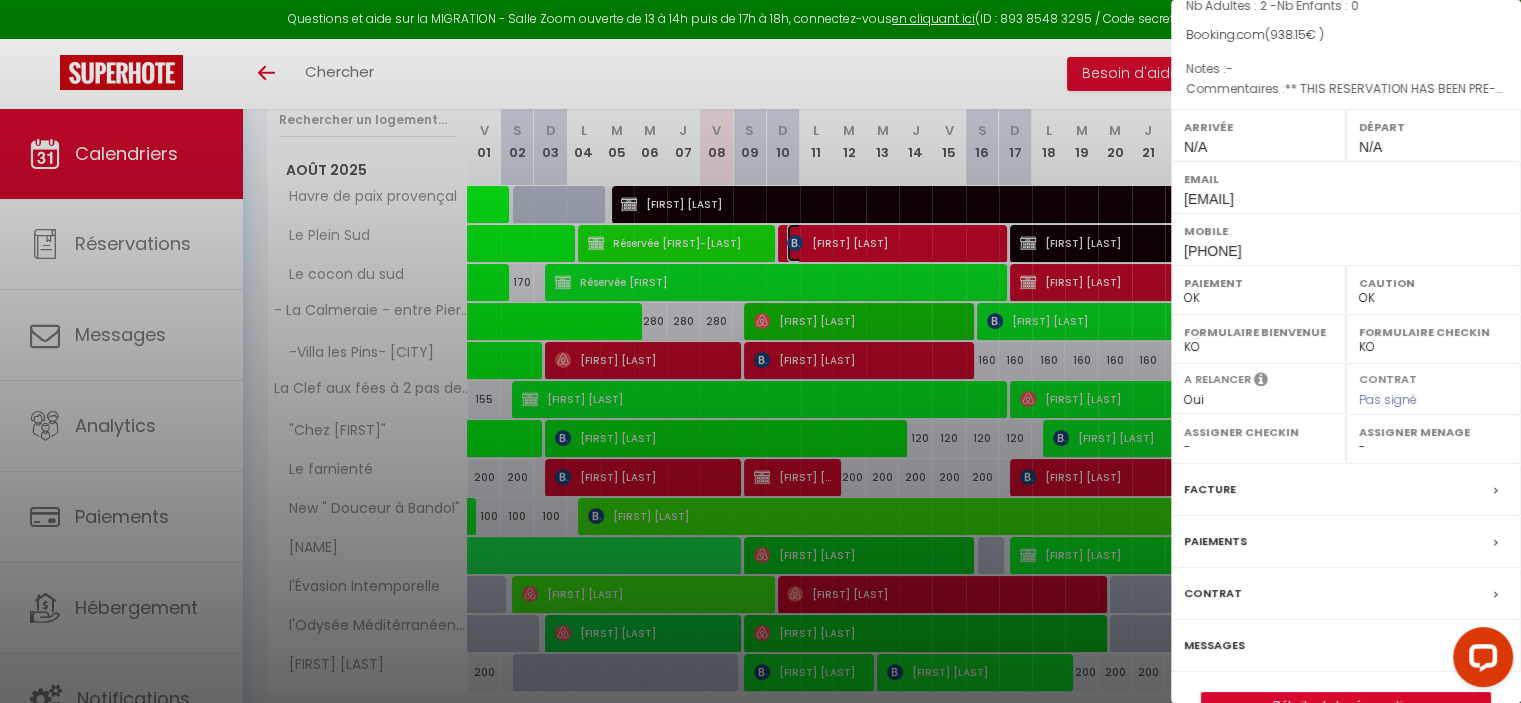 scroll, scrollTop: 225, scrollLeft: 0, axis: vertical 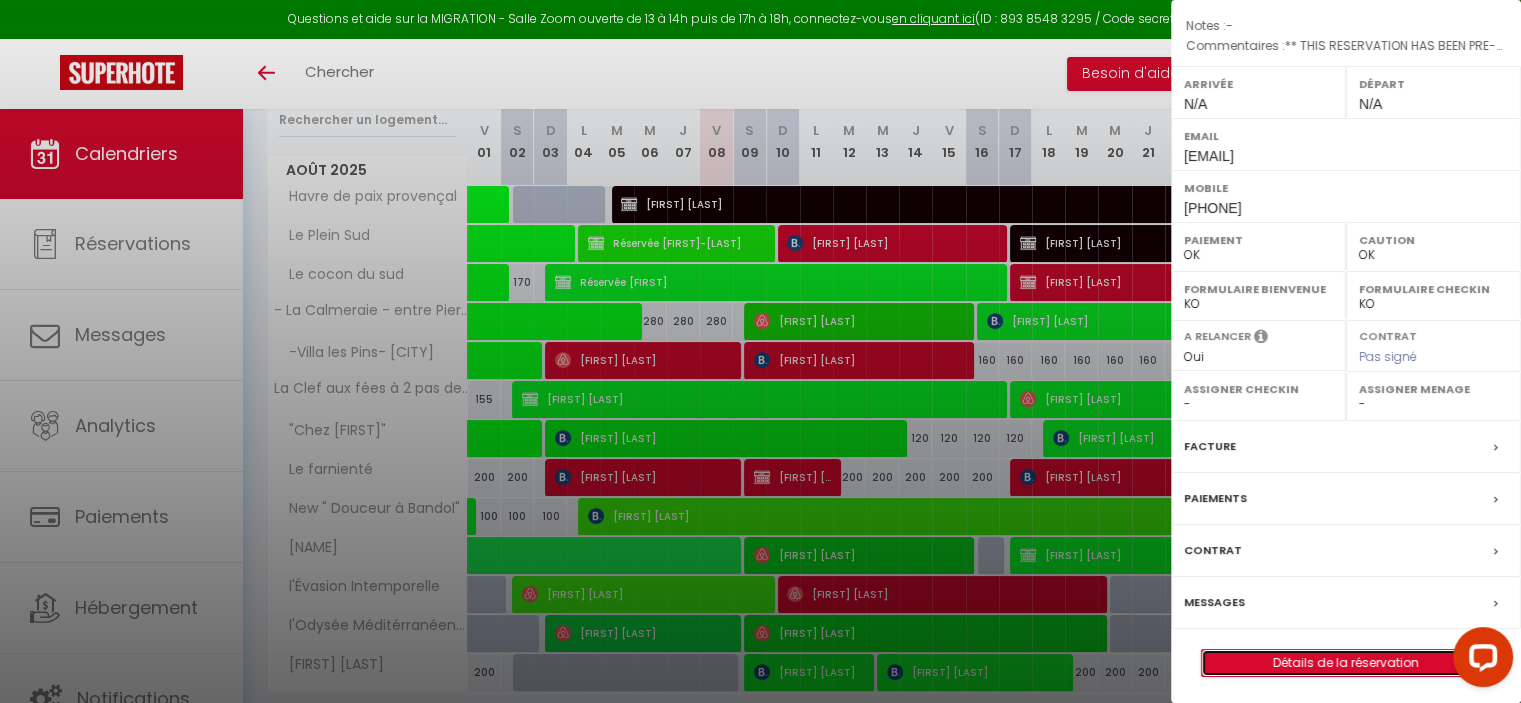 click on "Détails de la réservation" at bounding box center (1346, 663) 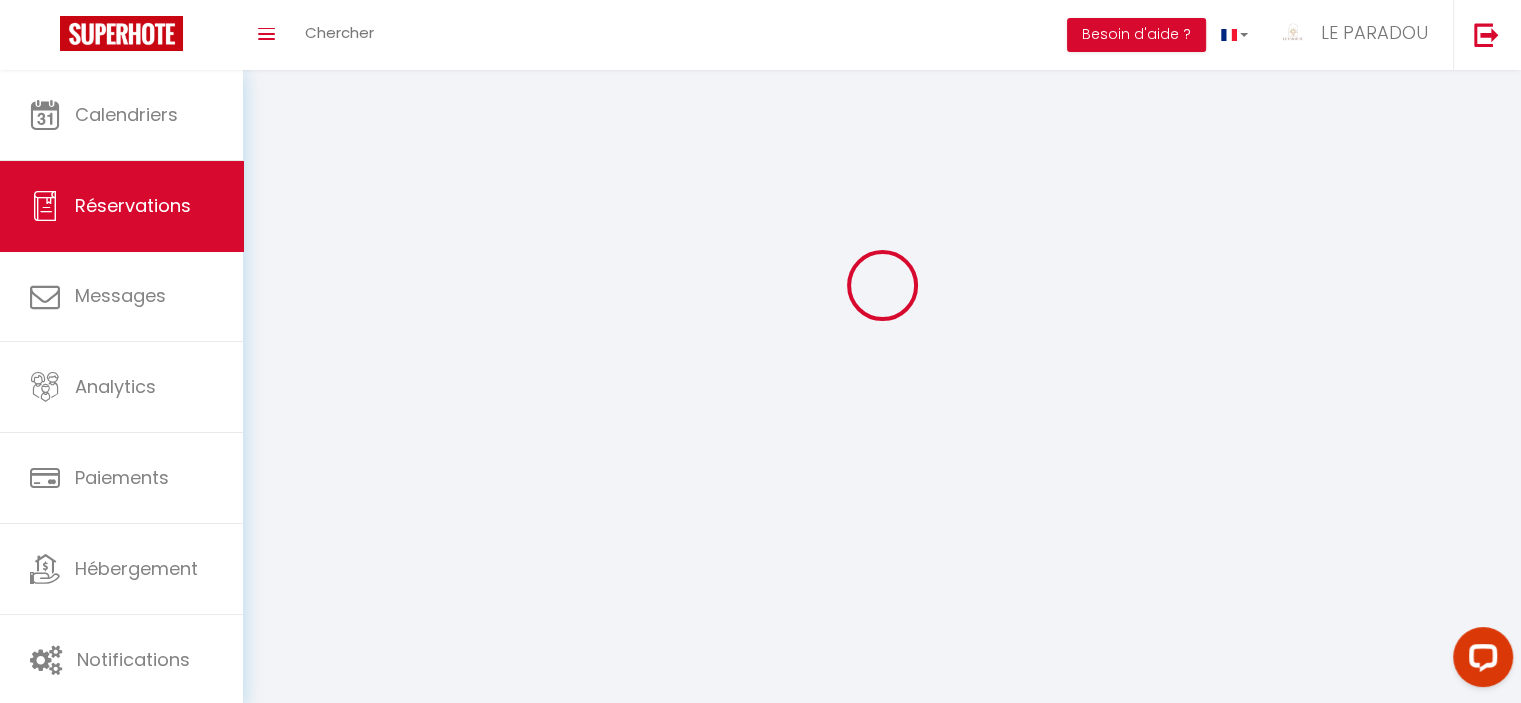 scroll, scrollTop: 0, scrollLeft: 0, axis: both 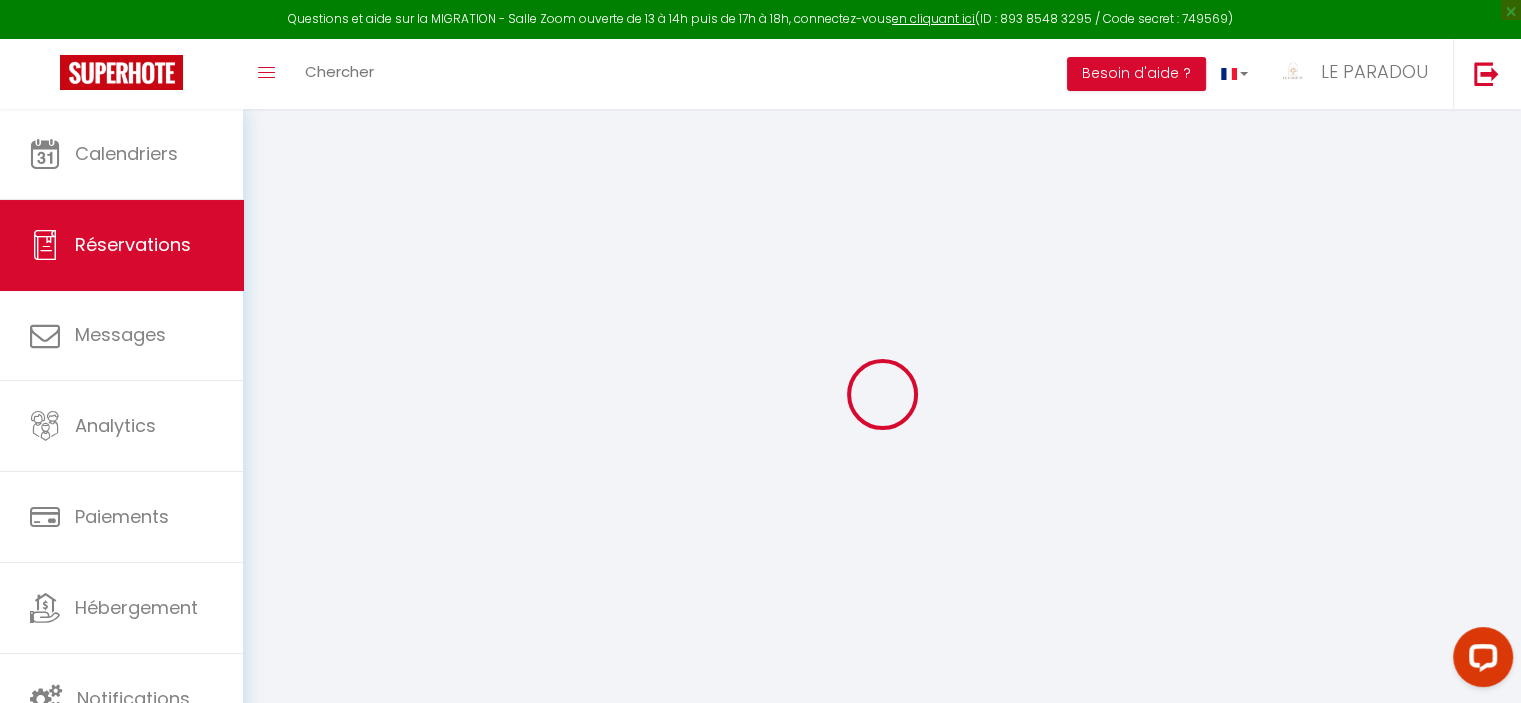 select 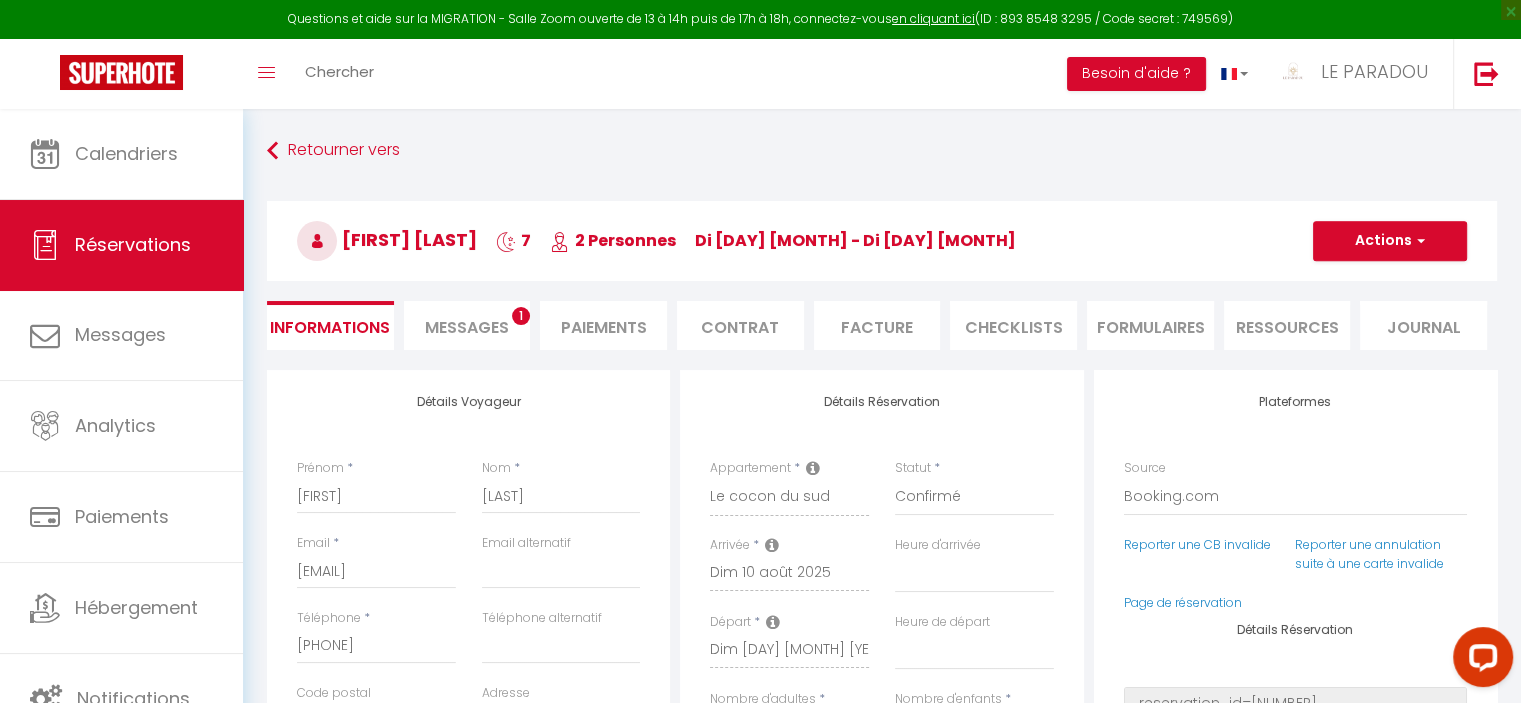 type on "95" 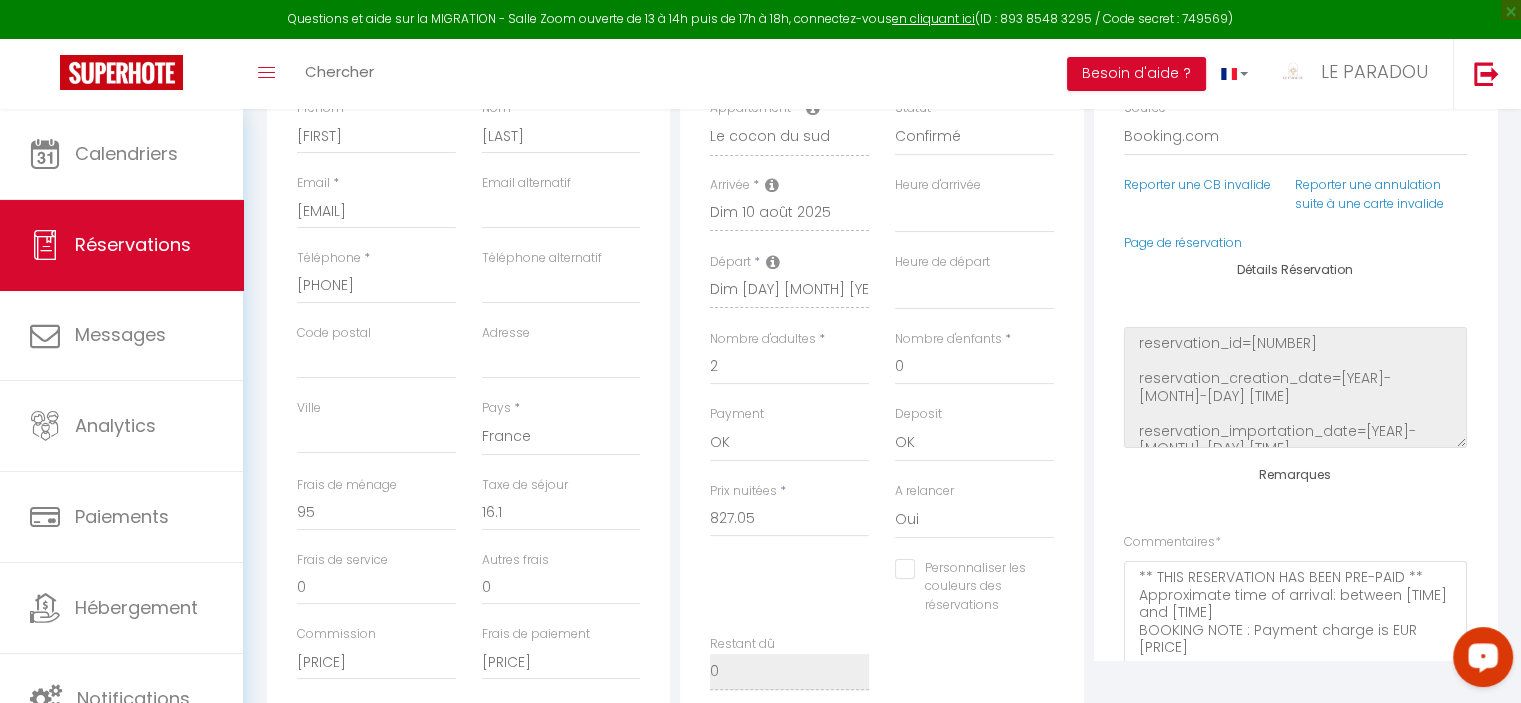 scroll, scrollTop: 477, scrollLeft: 0, axis: vertical 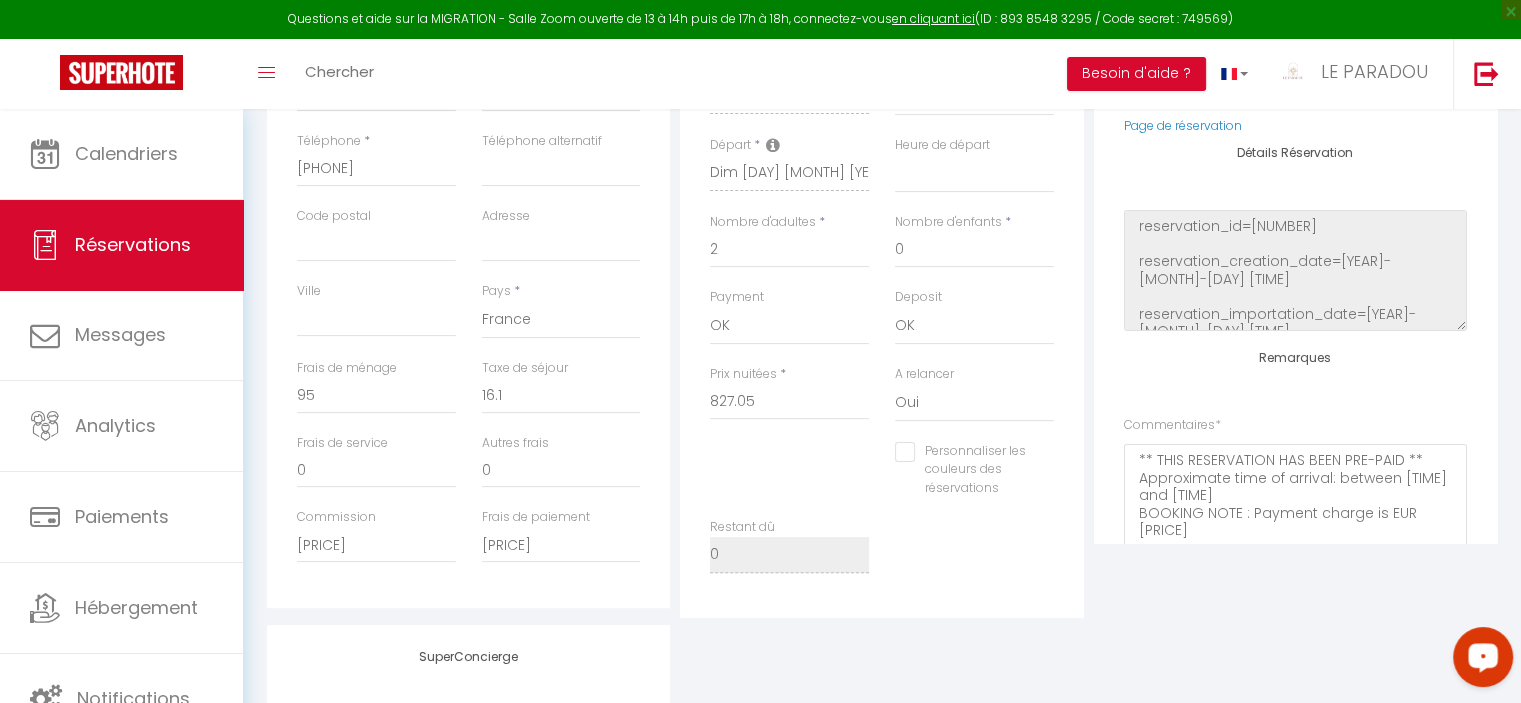 click on "Personnaliser les couleurs des réservations" at bounding box center [962, 452] 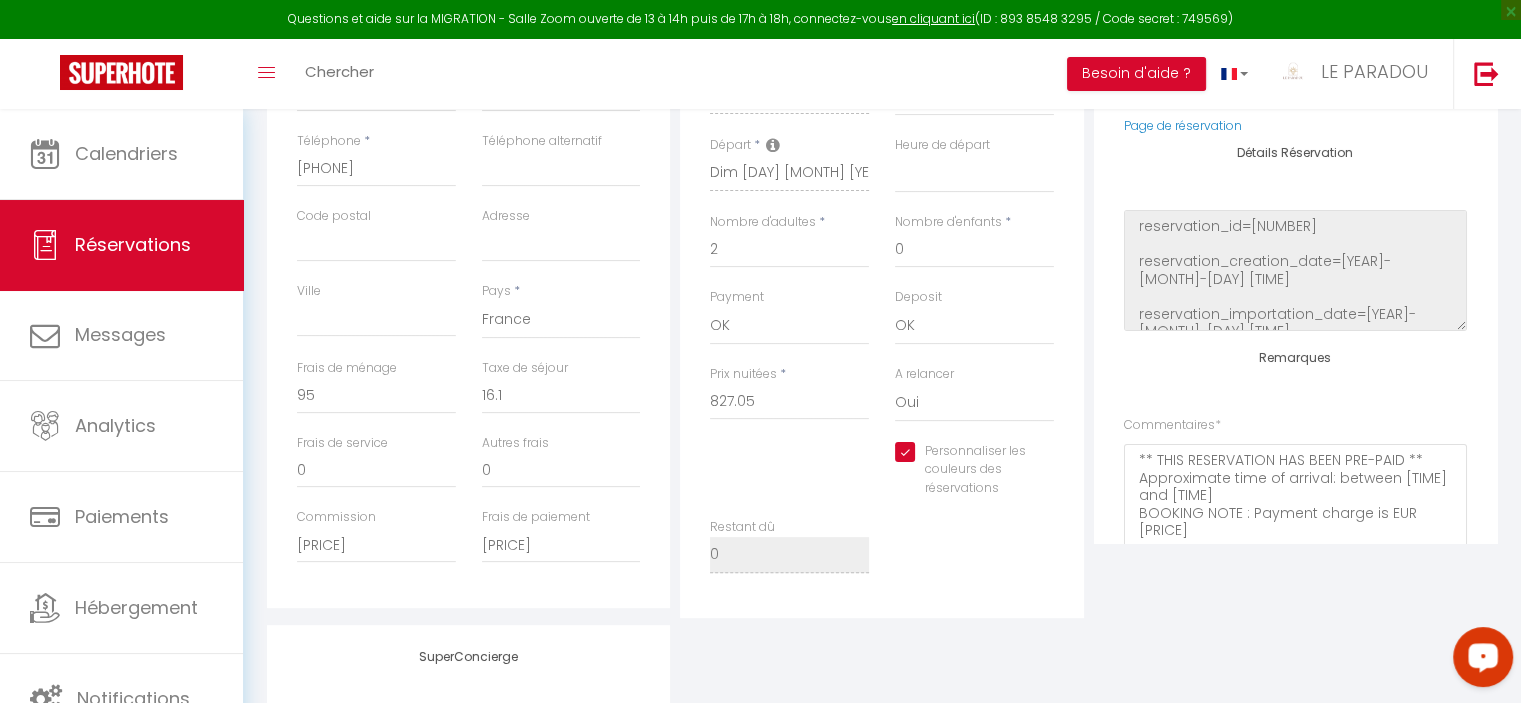 select 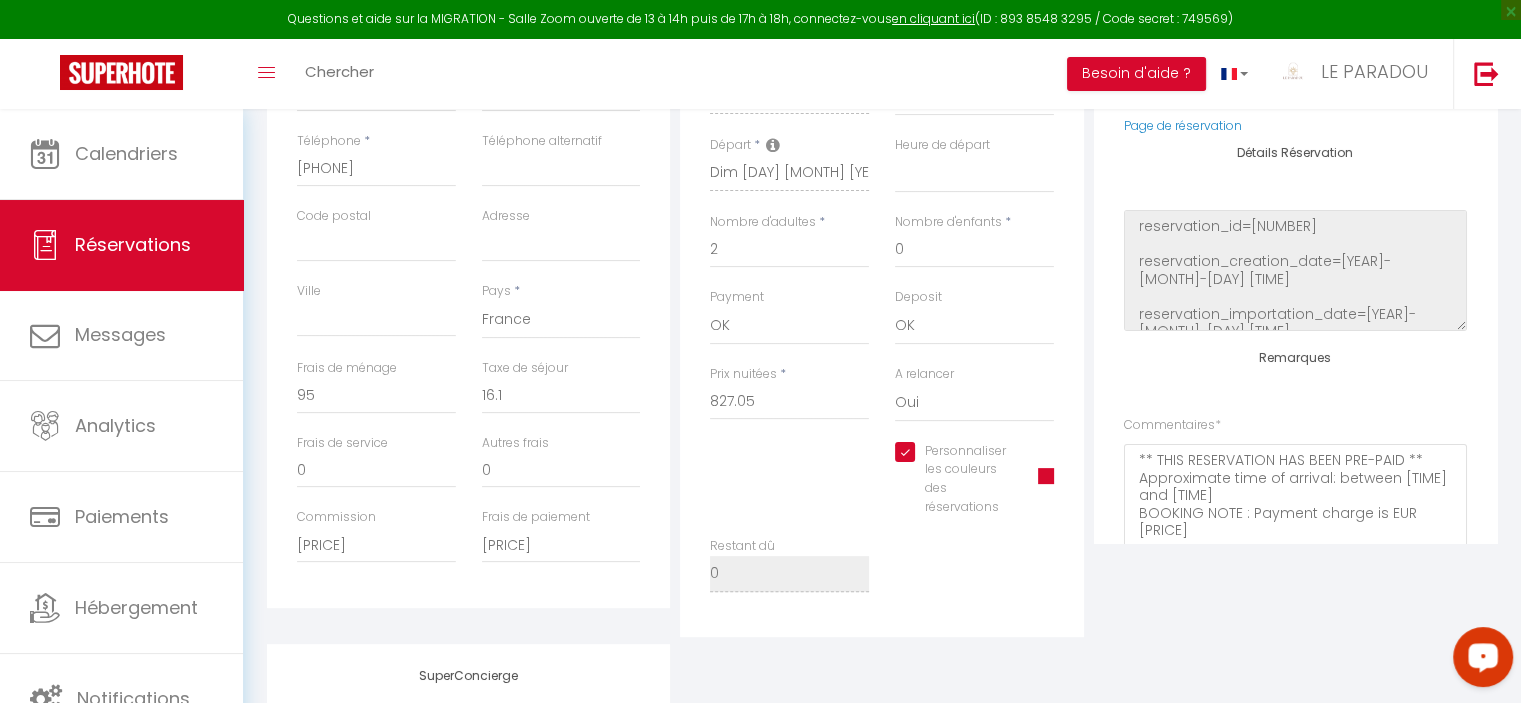 click at bounding box center [1046, 476] 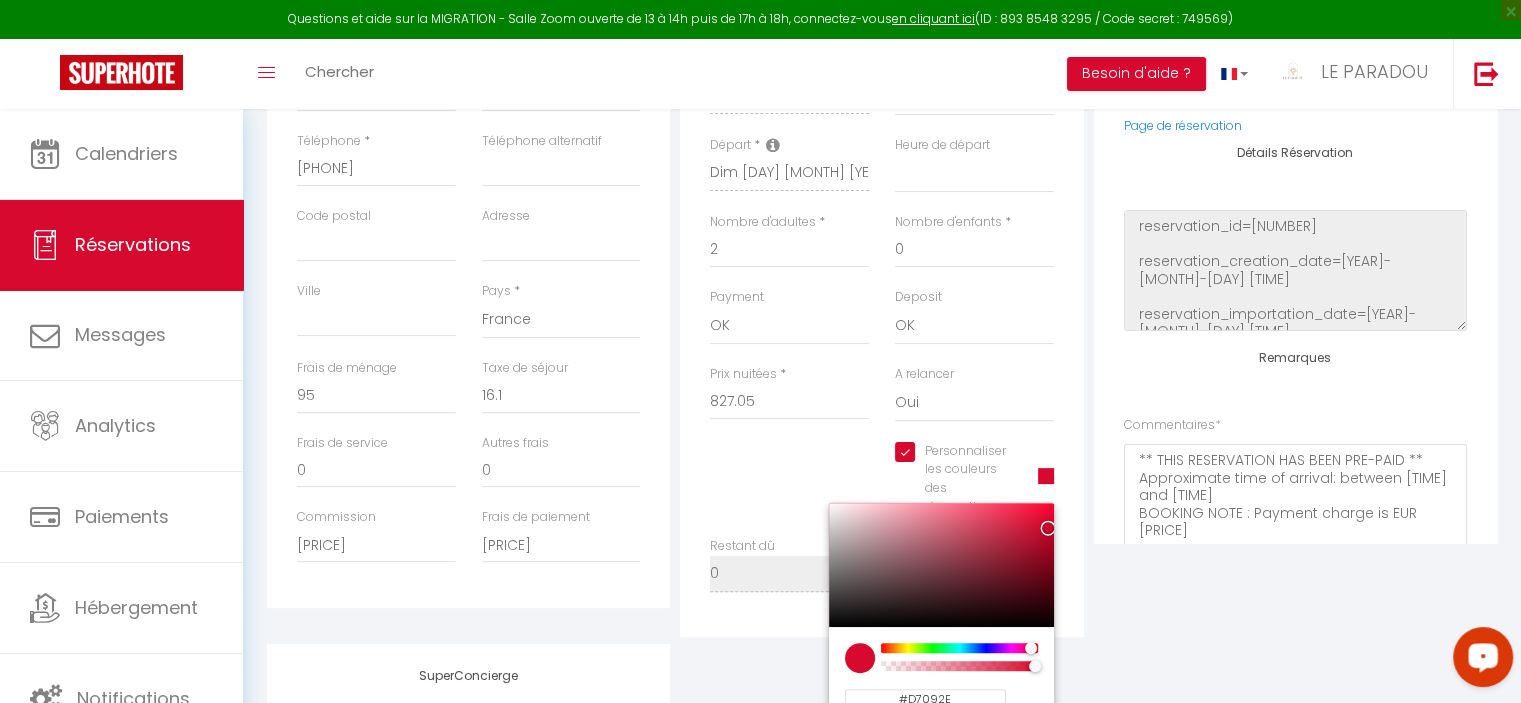 click at bounding box center (959, 648) 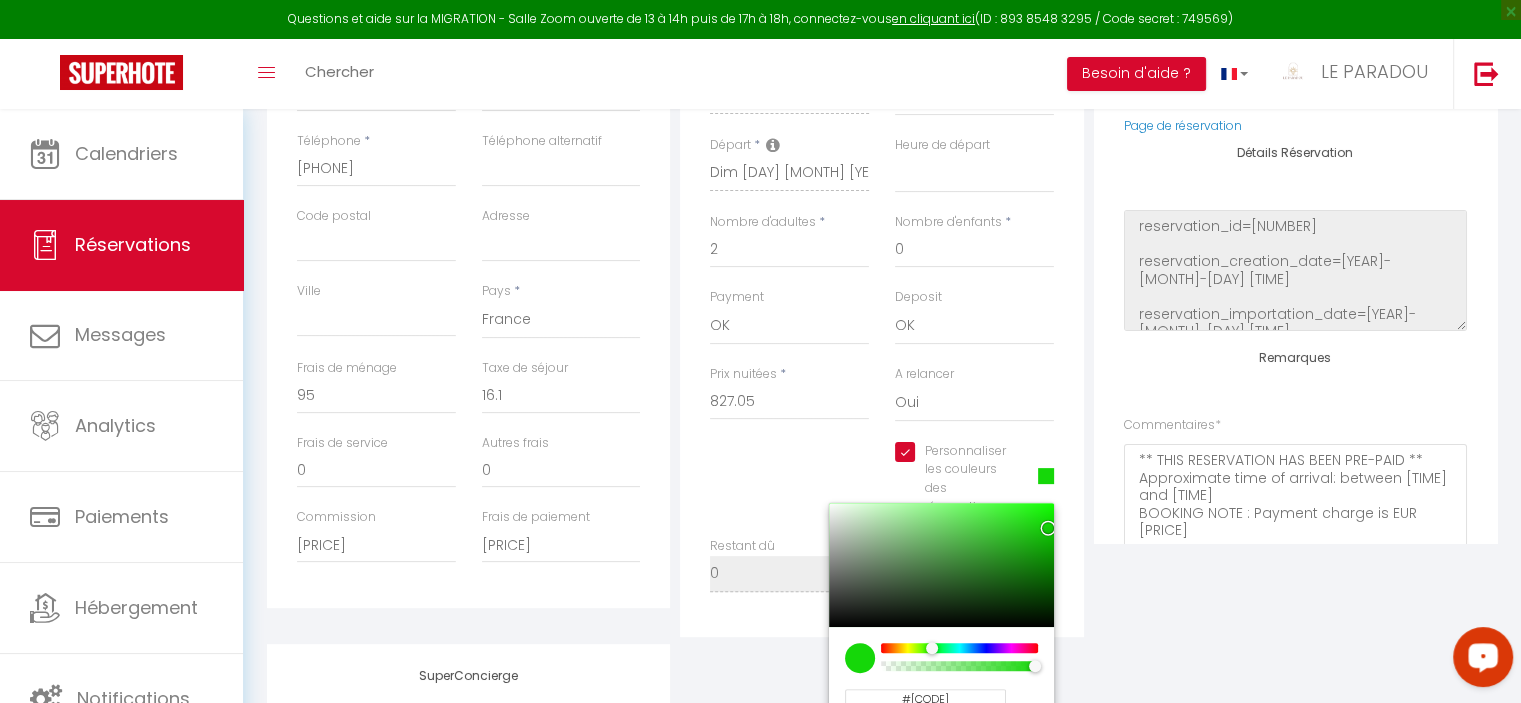 click on "Plateformes    Source
Direct
Airbnb.com
Booking.com
Chalet montagne
Expedia
Gite de France
Homeaway
Homeaway iCal
Homeaway.com
Hotels.com
Housetrip.com
Ical" at bounding box center (1295, 265) 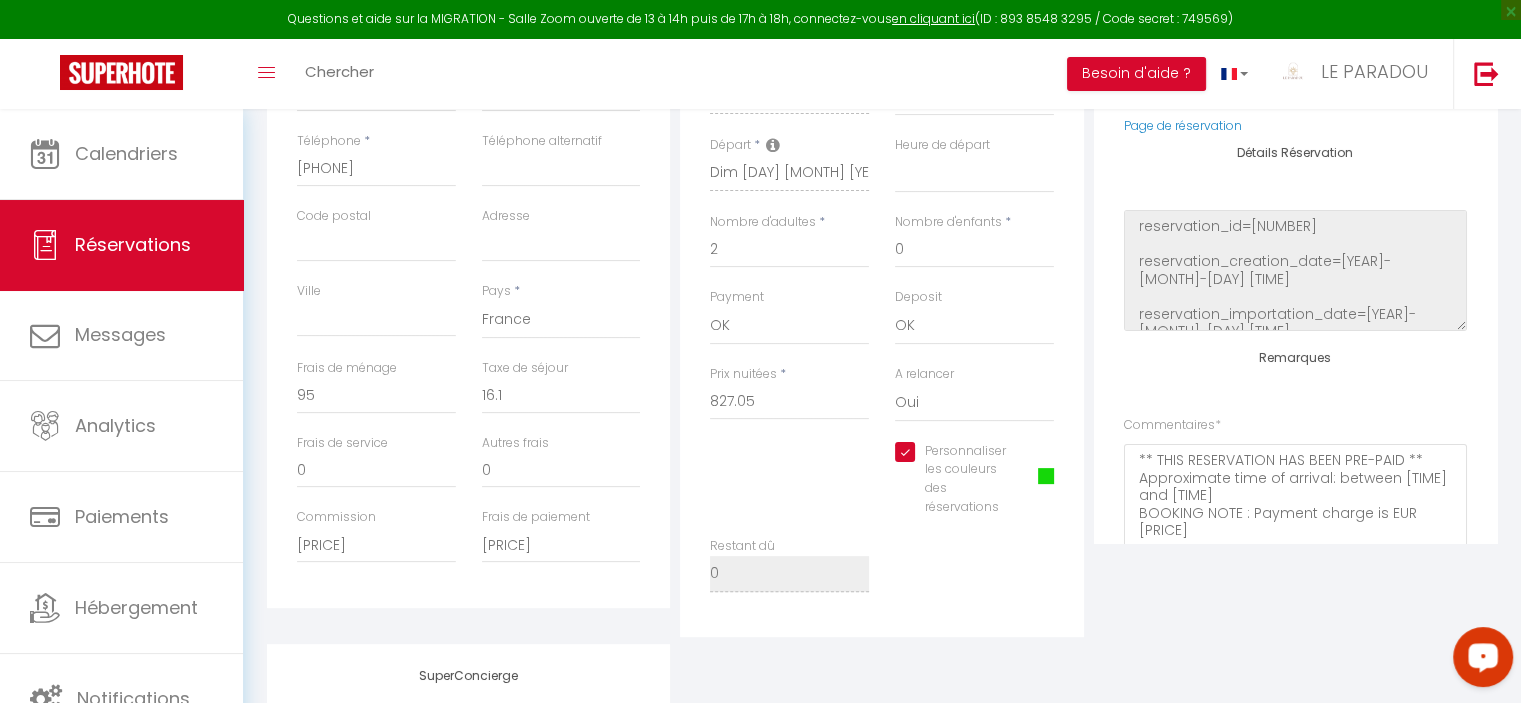 scroll, scrollTop: 0, scrollLeft: 0, axis: both 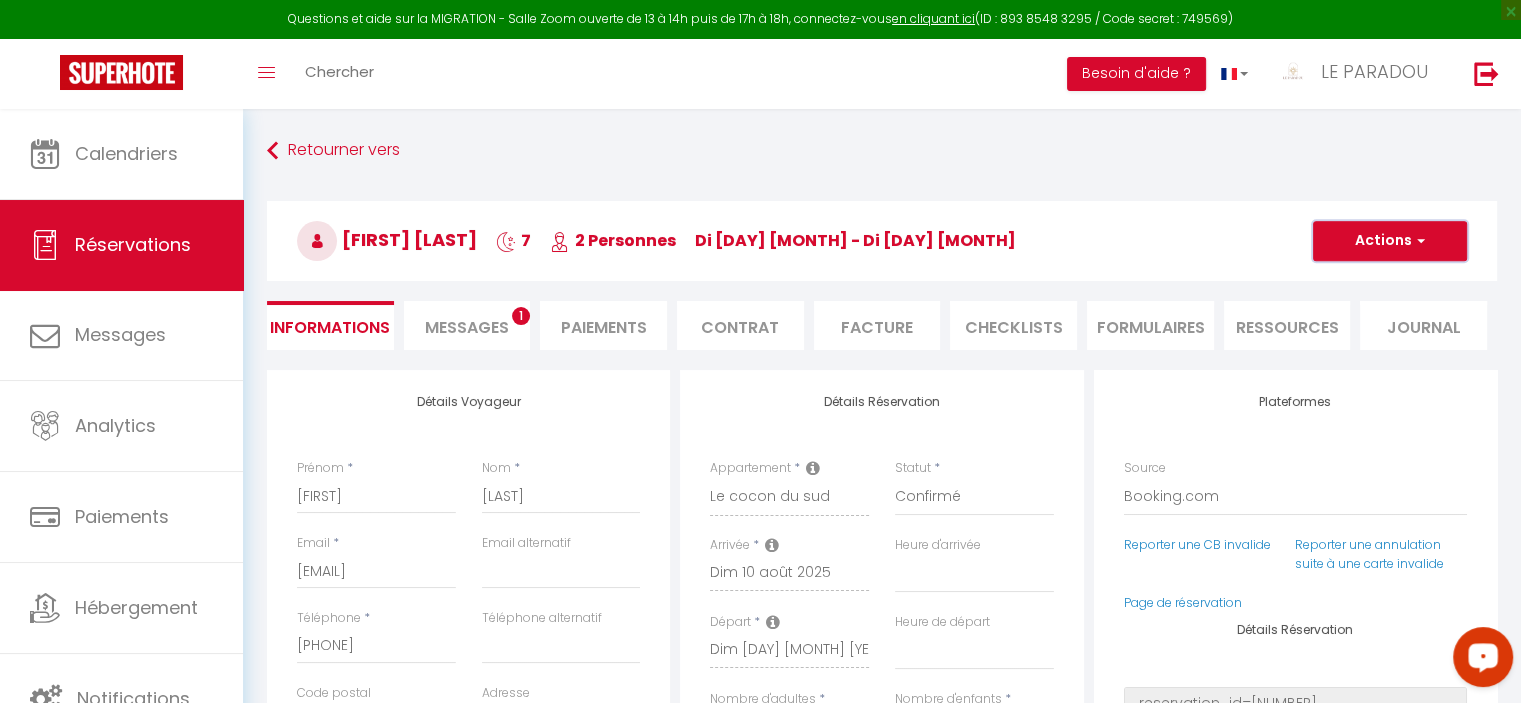 click on "Actions" at bounding box center [1390, 241] 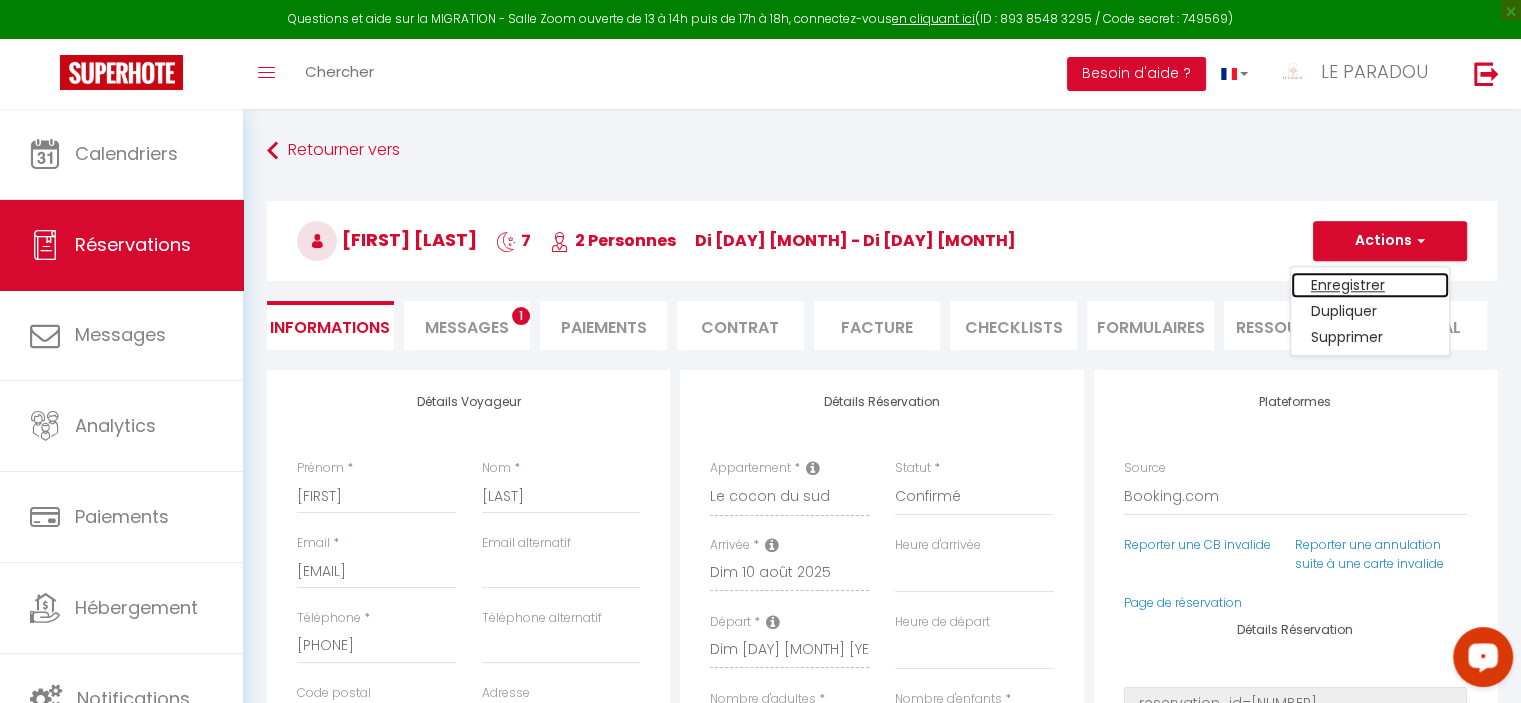 click on "Enregistrer" at bounding box center (1370, 285) 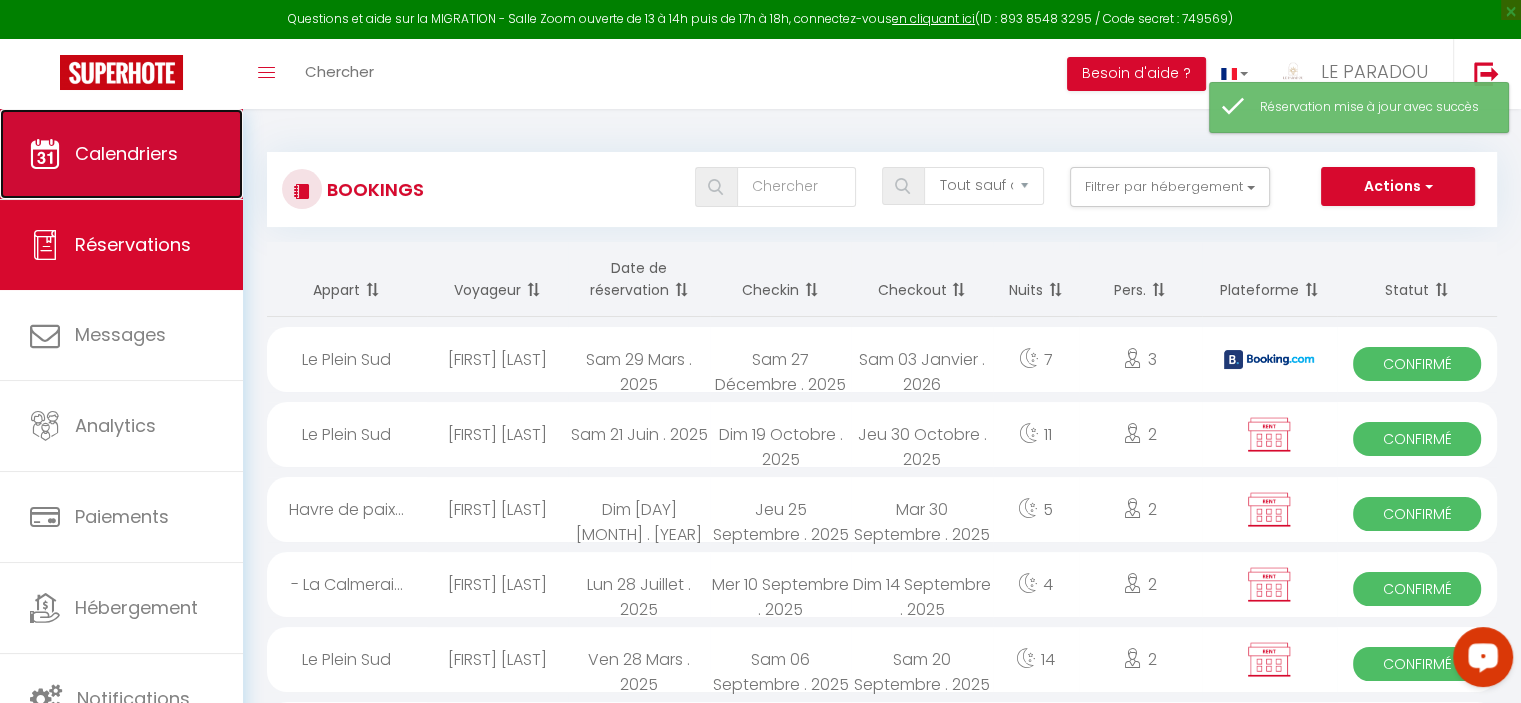 click on "Calendriers" at bounding box center (126, 153) 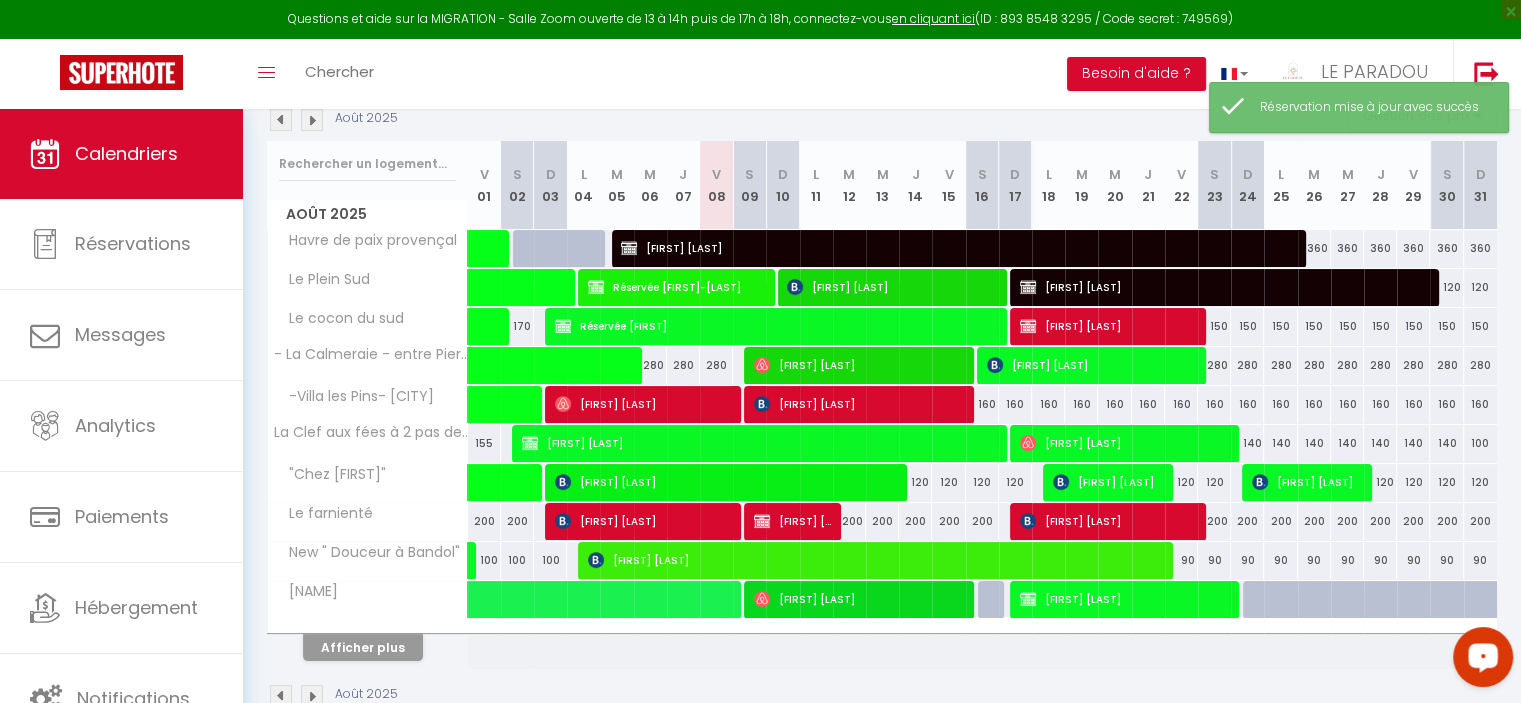 scroll, scrollTop: 270, scrollLeft: 0, axis: vertical 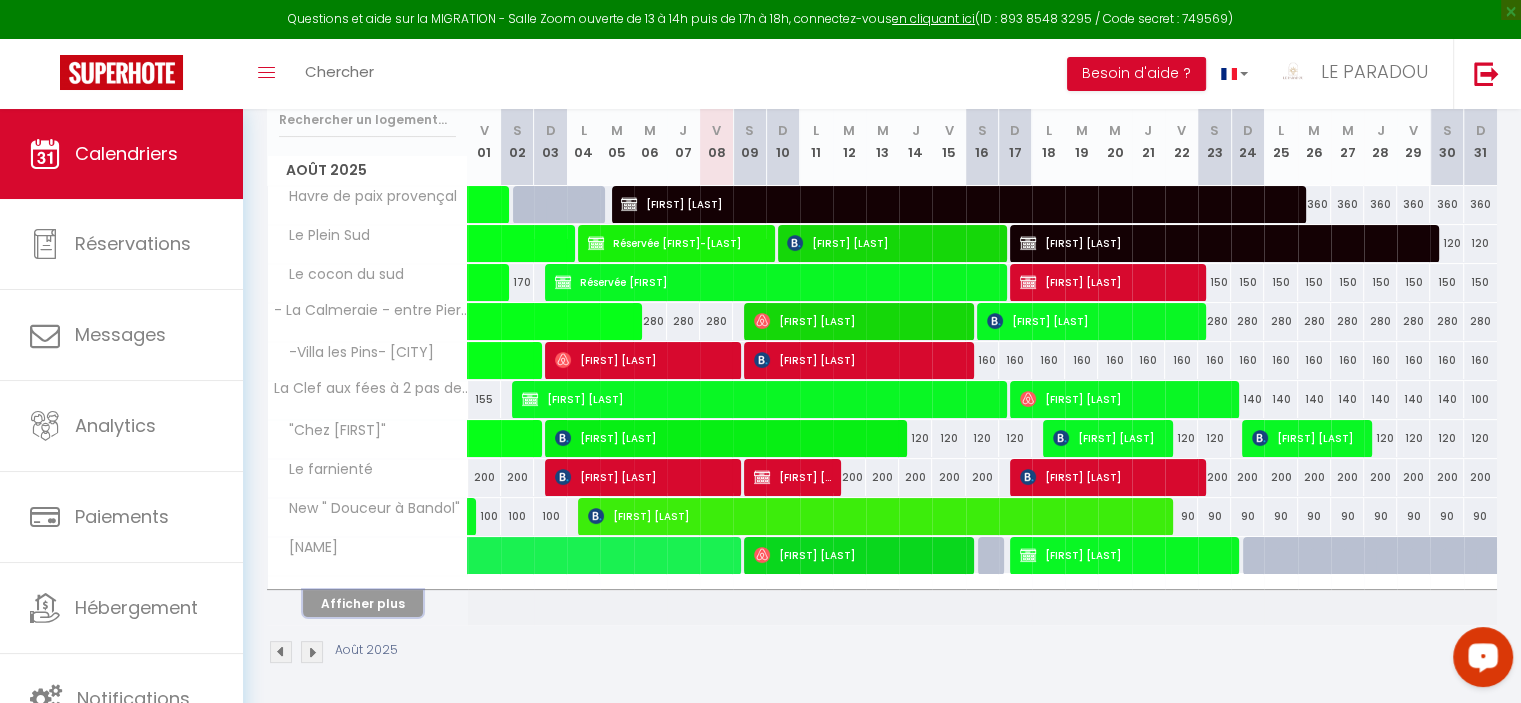 click on "Afficher plus" at bounding box center [363, 603] 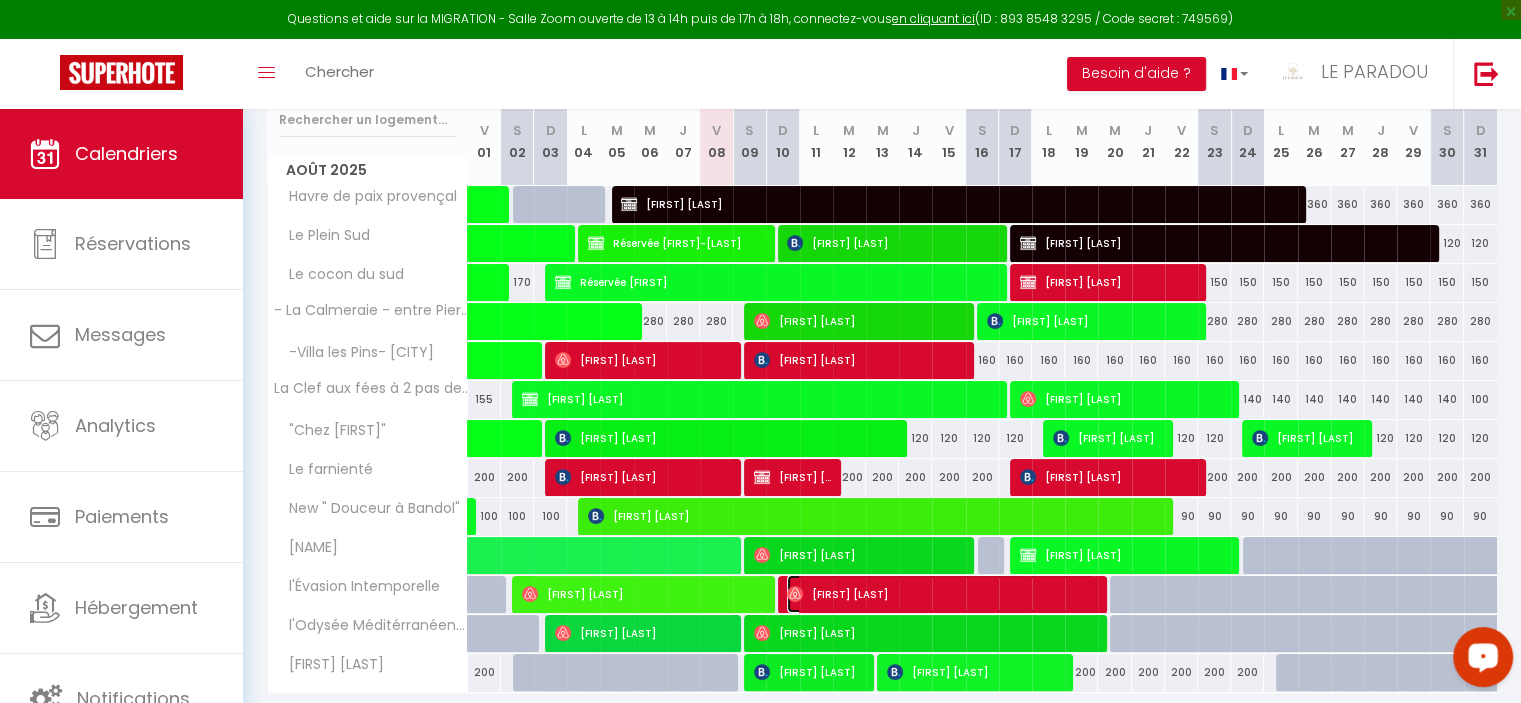 click on "[FIRST] [LAST]" at bounding box center (941, 594) 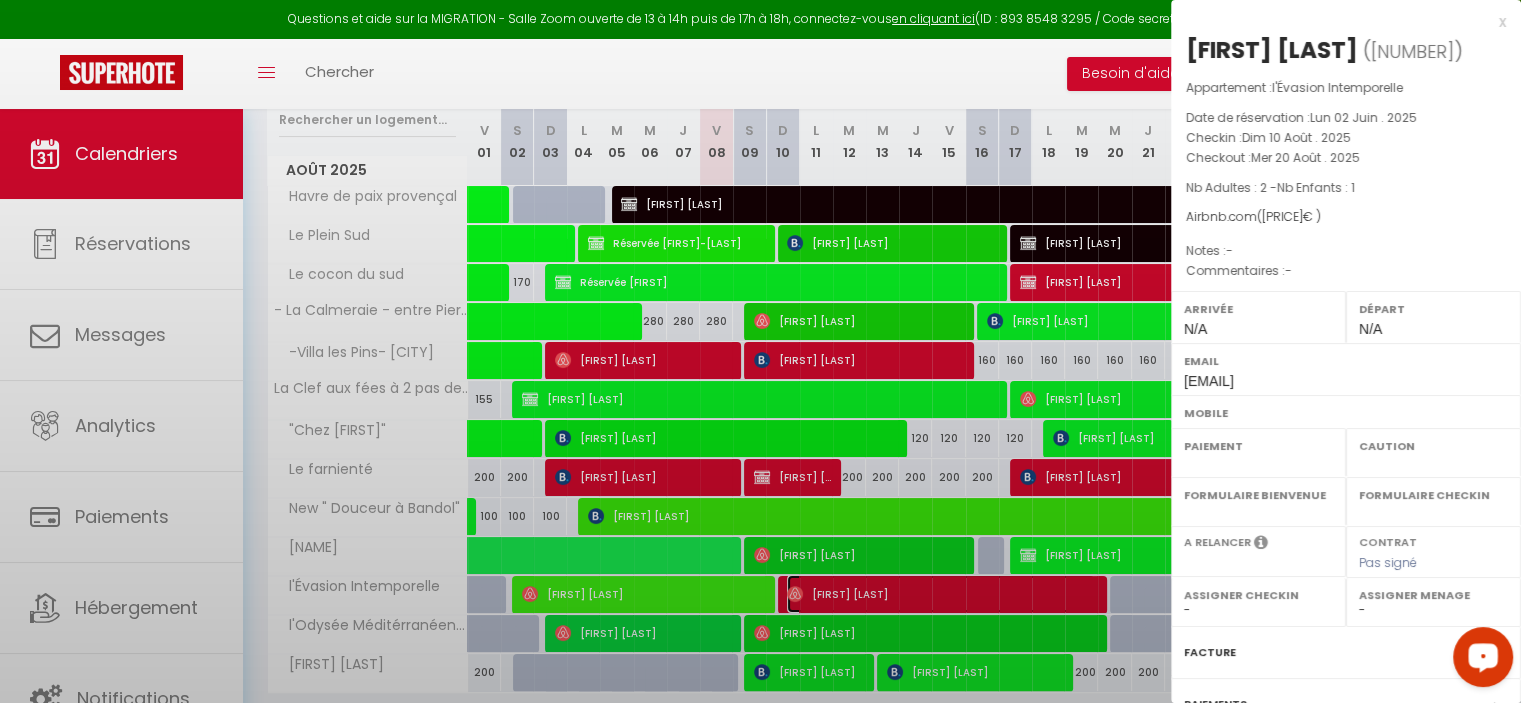 select on "OK" 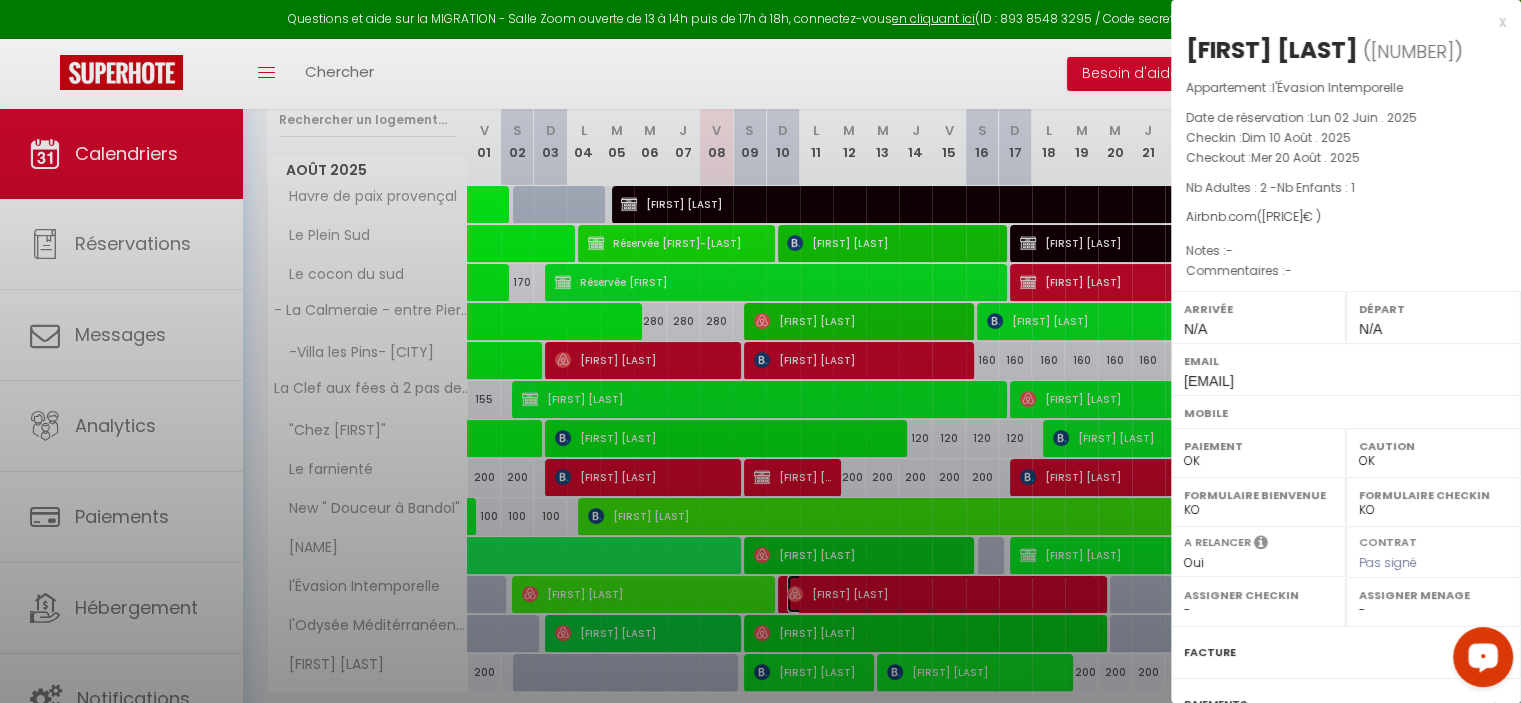 select on "[NUMBER]" 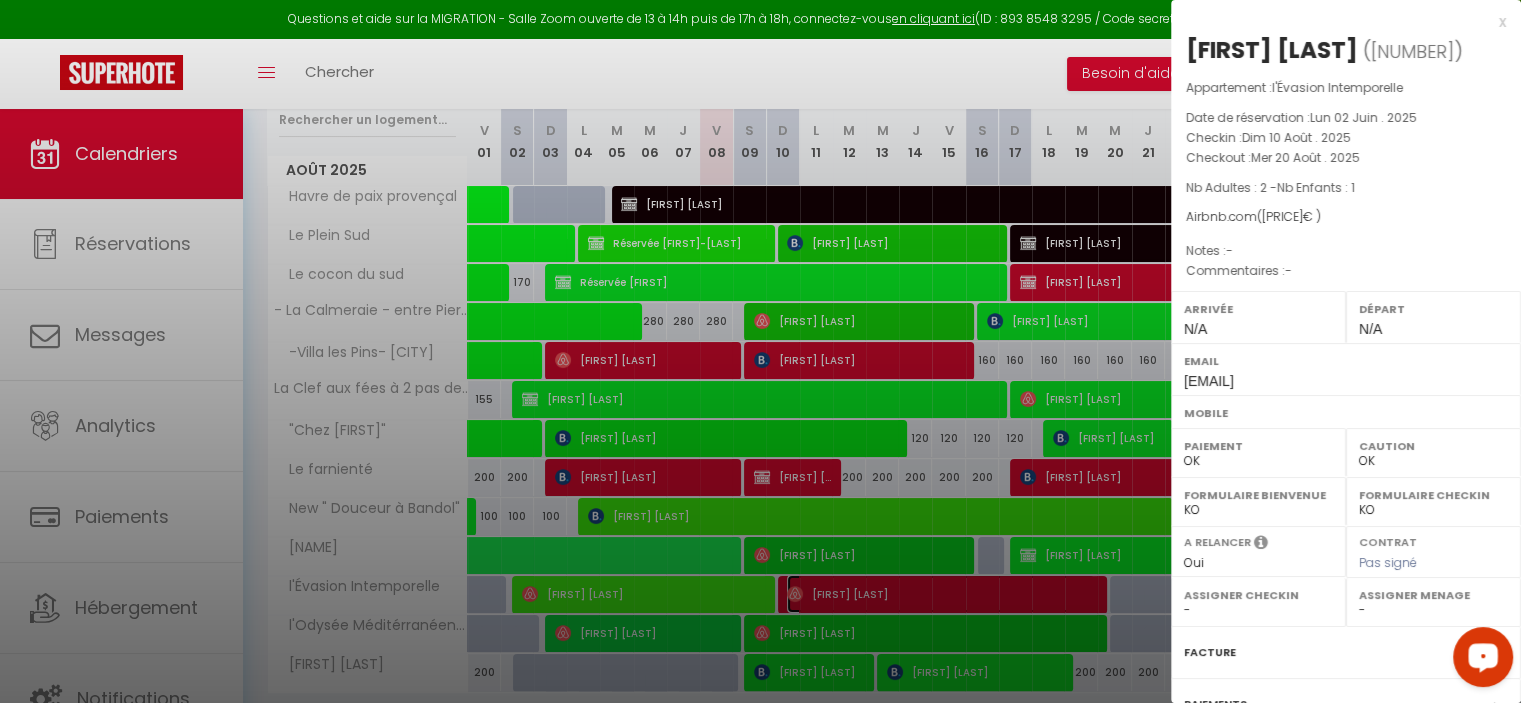 scroll, scrollTop: 206, scrollLeft: 0, axis: vertical 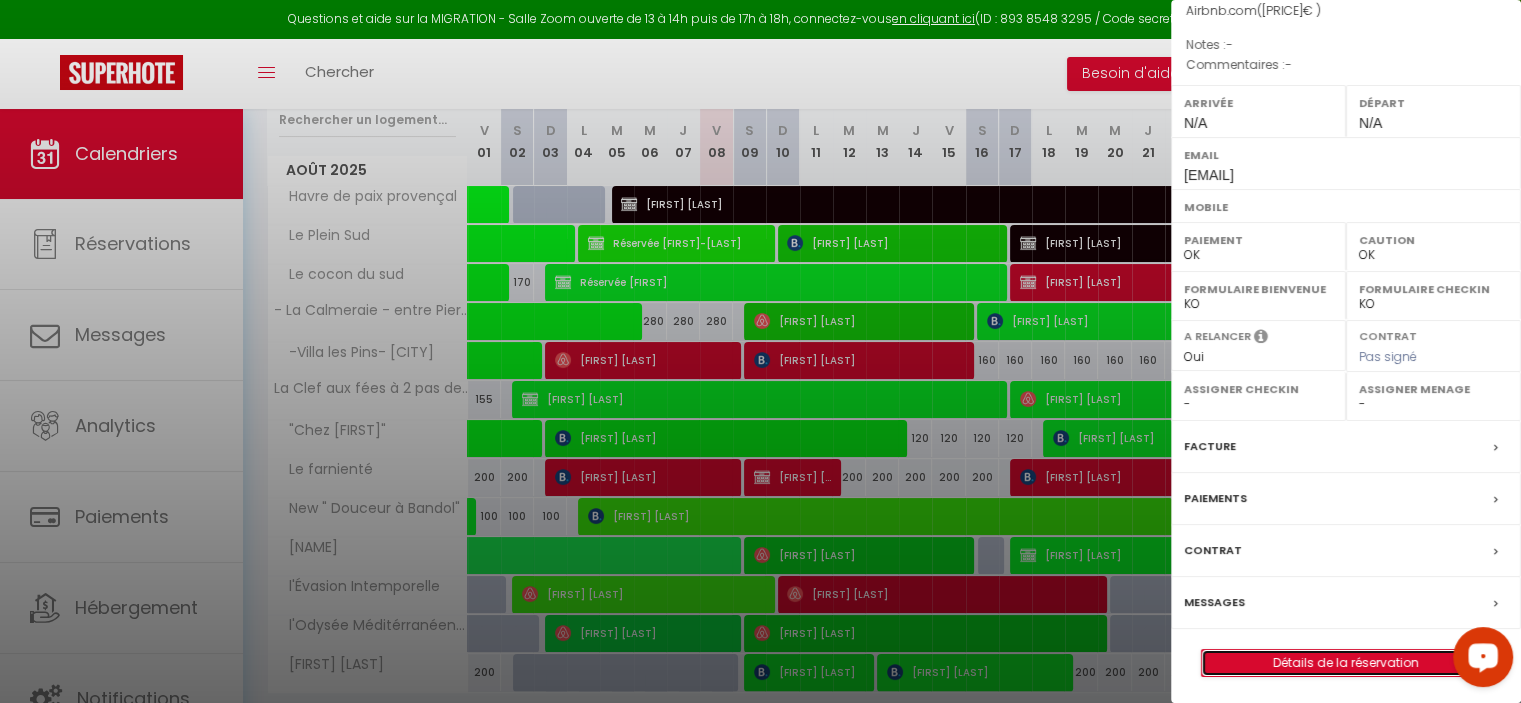 click on "Détails de la réservation" at bounding box center [1346, 663] 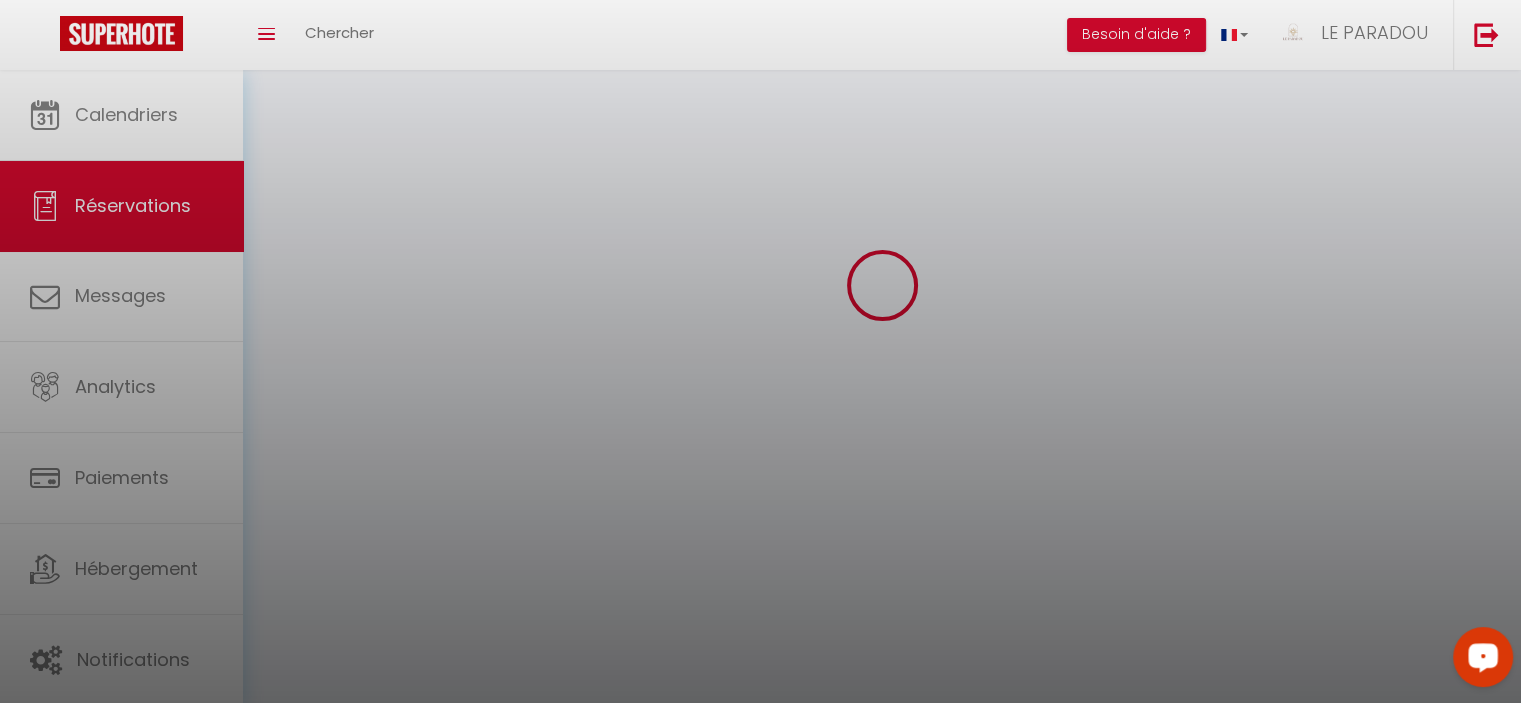 scroll, scrollTop: 0, scrollLeft: 0, axis: both 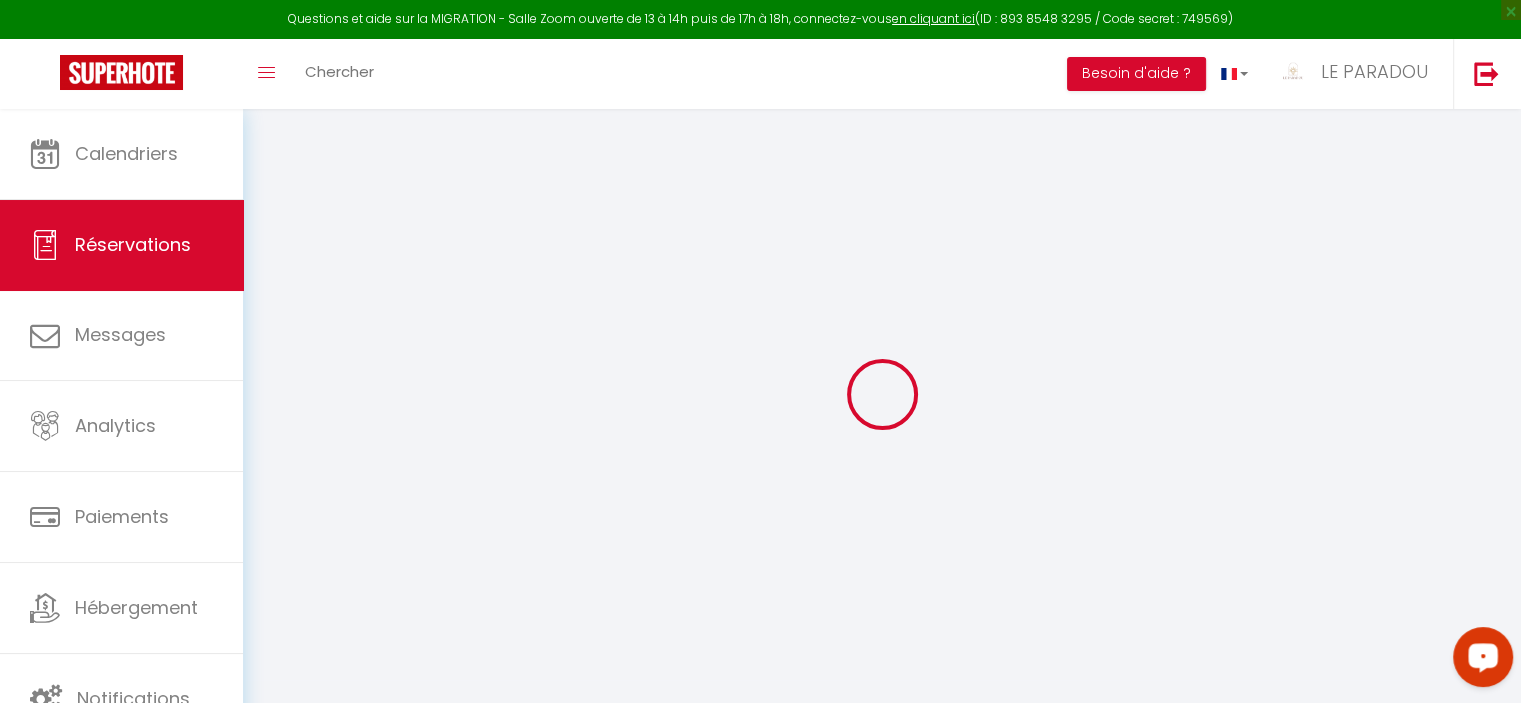 select 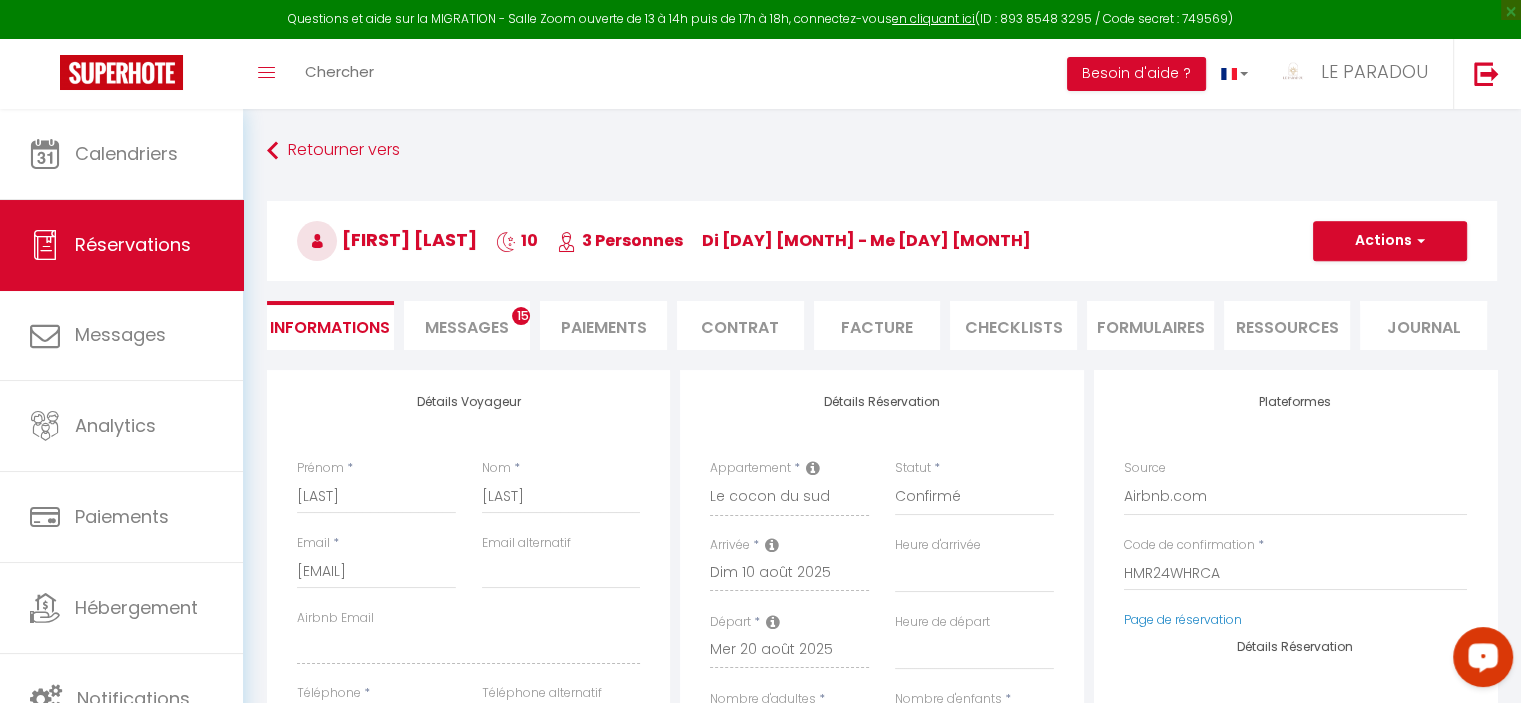 type on "80" 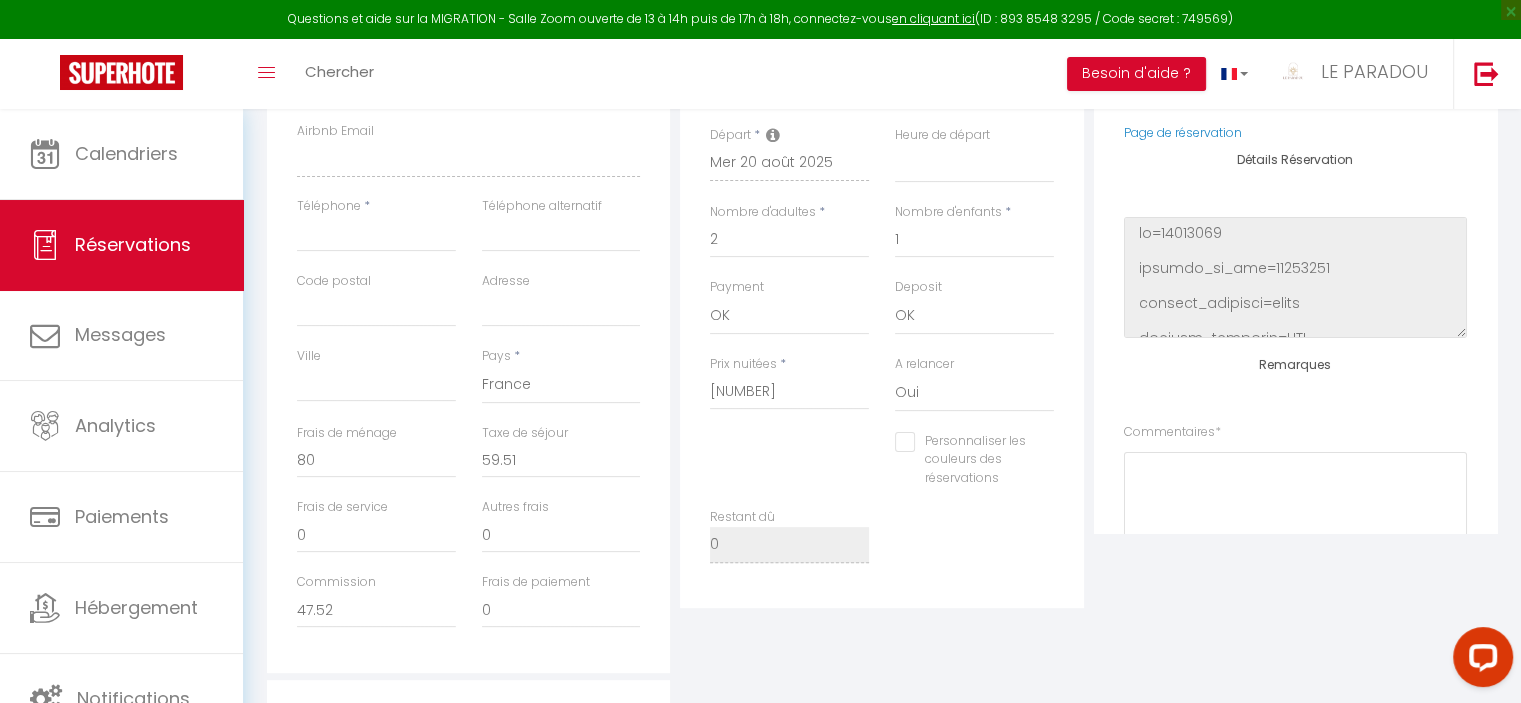 scroll, scrollTop: 481, scrollLeft: 0, axis: vertical 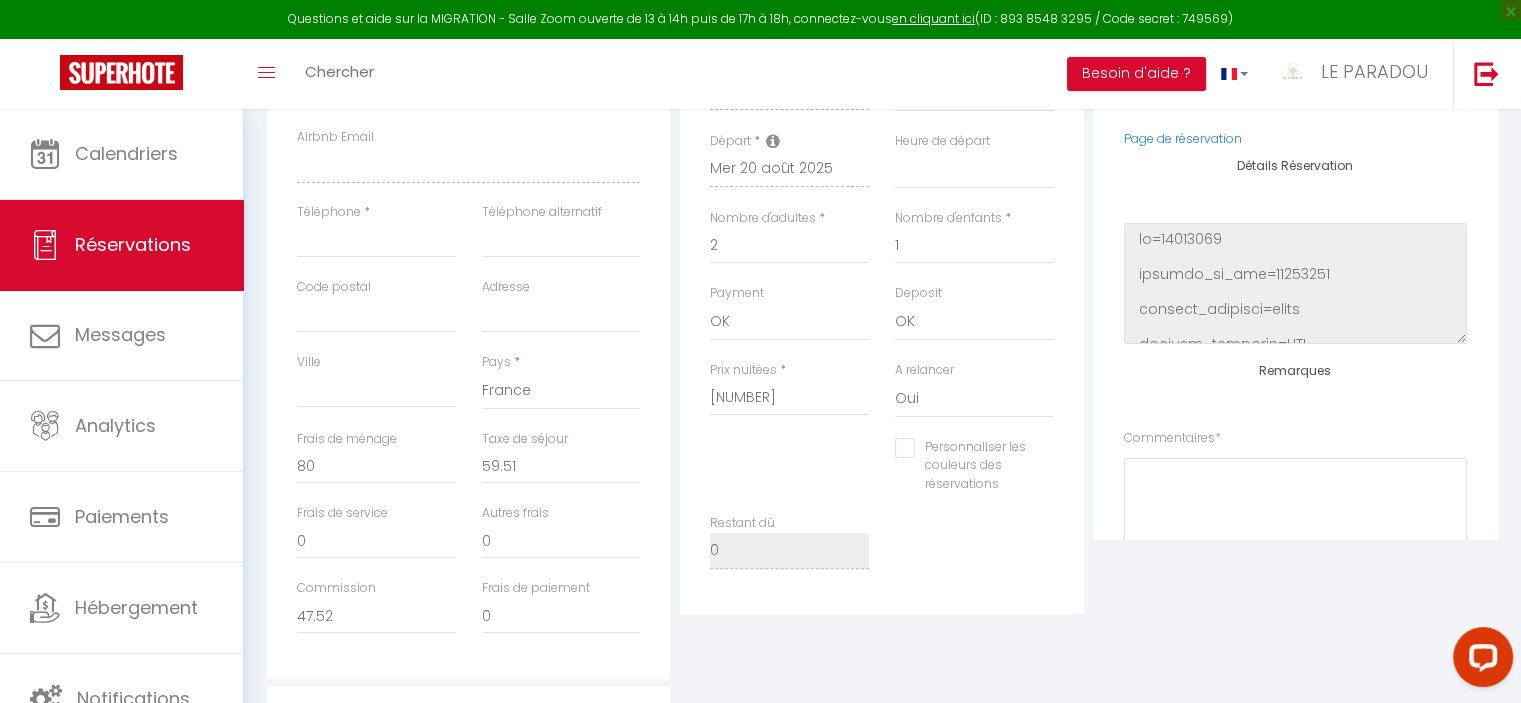 click on "Personnaliser les couleurs des réservations" at bounding box center (962, 448) 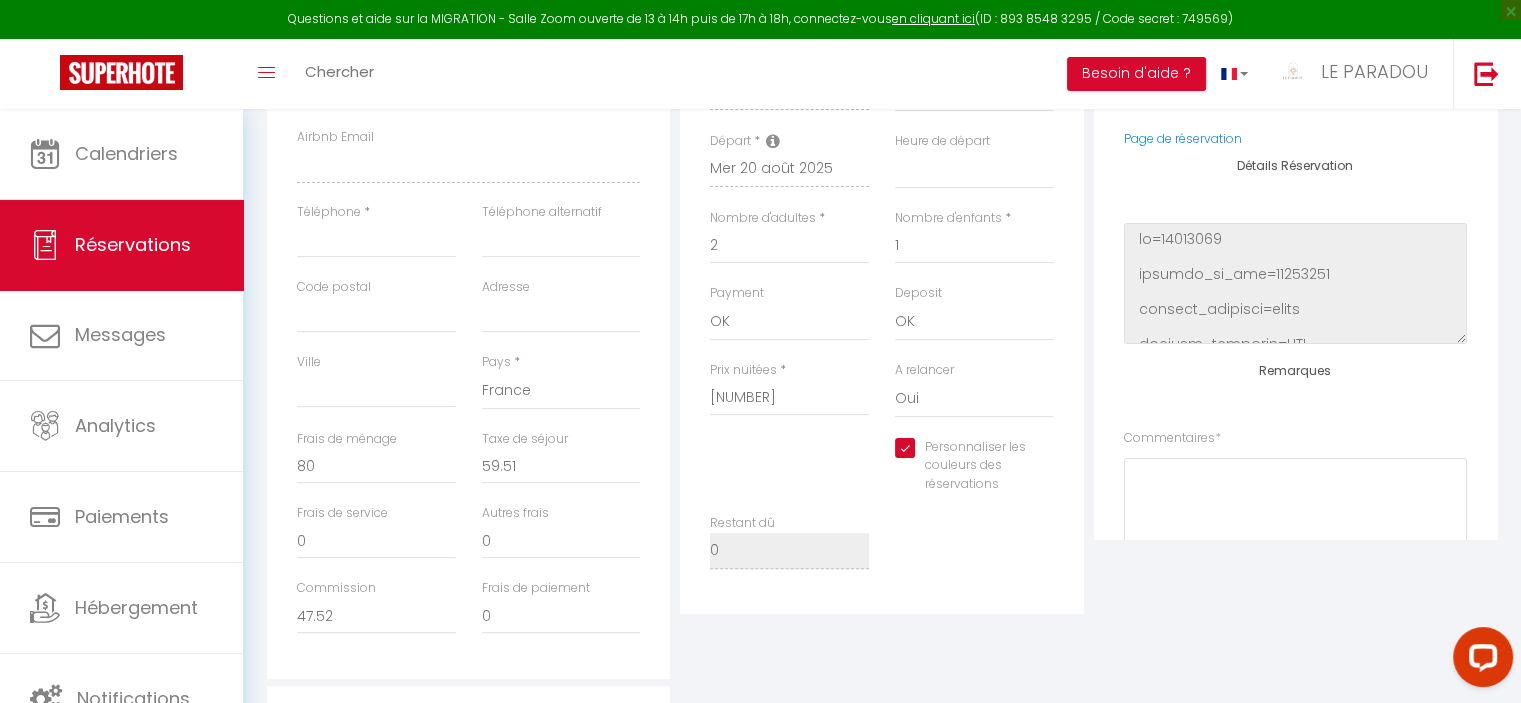 select 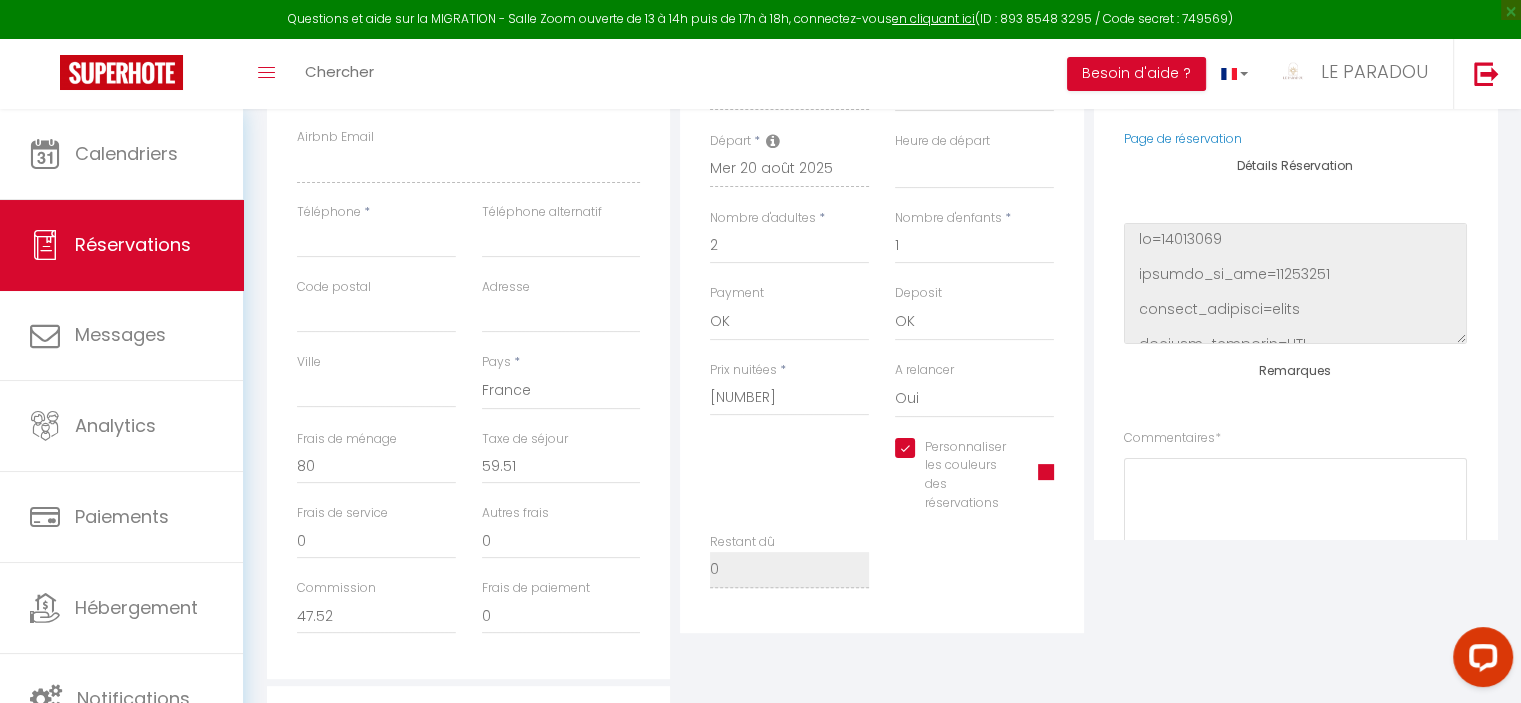 click at bounding box center (1046, 472) 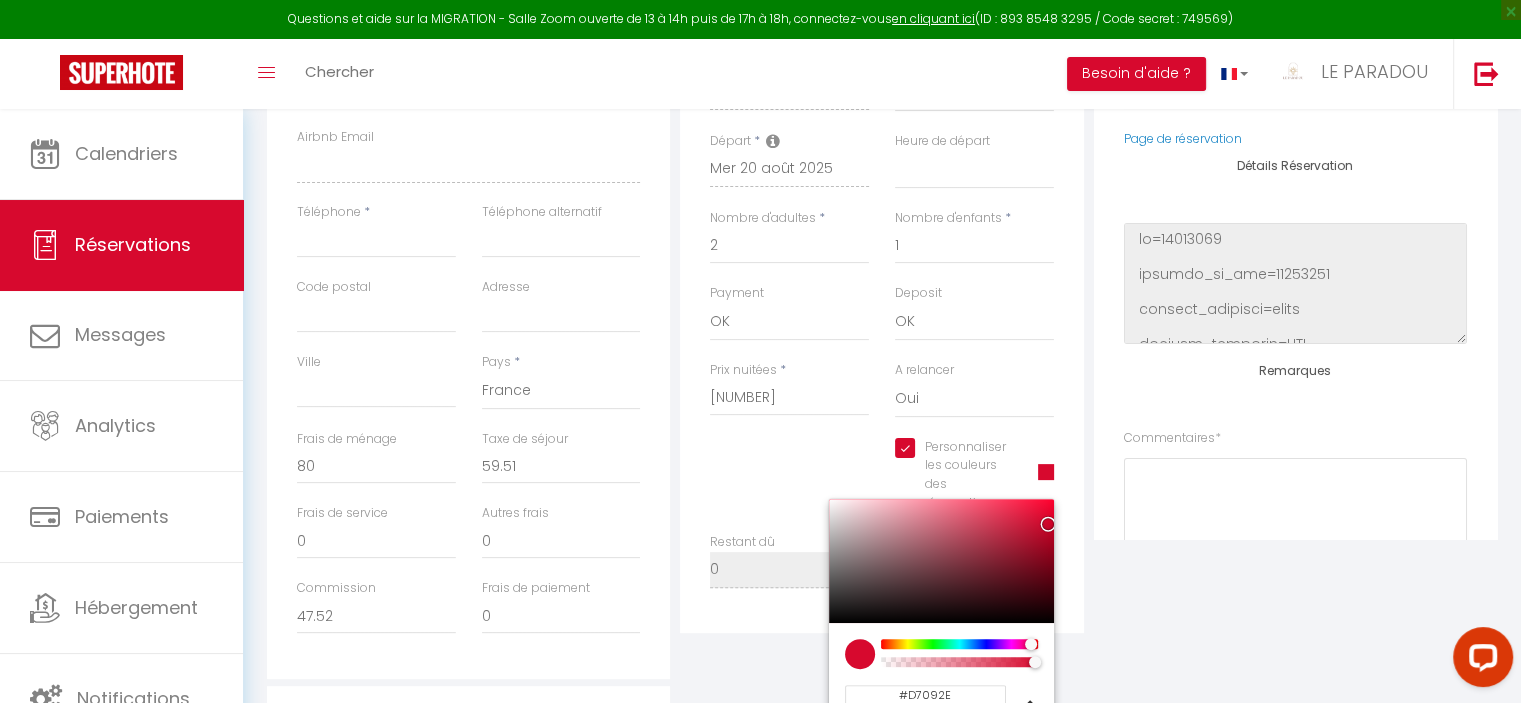 select 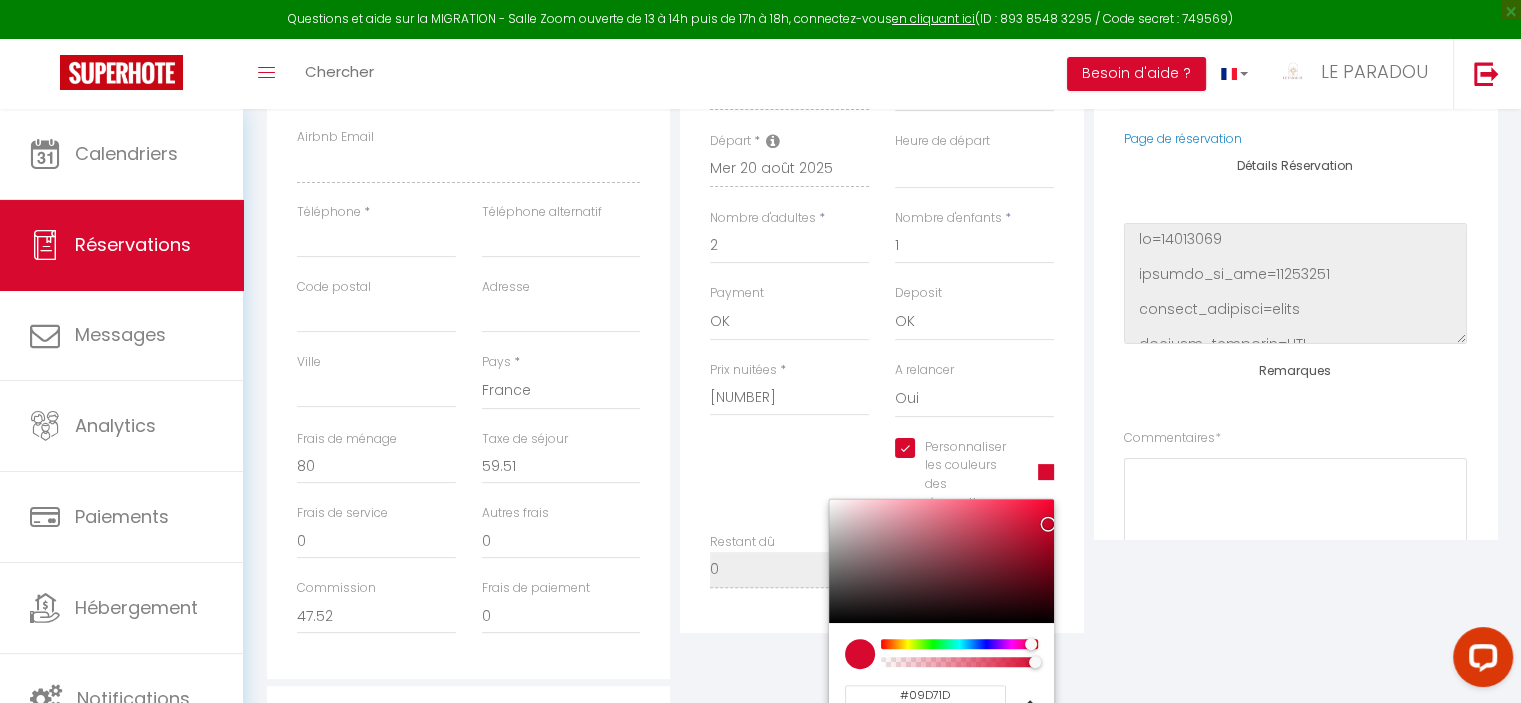 click at bounding box center (959, 644) 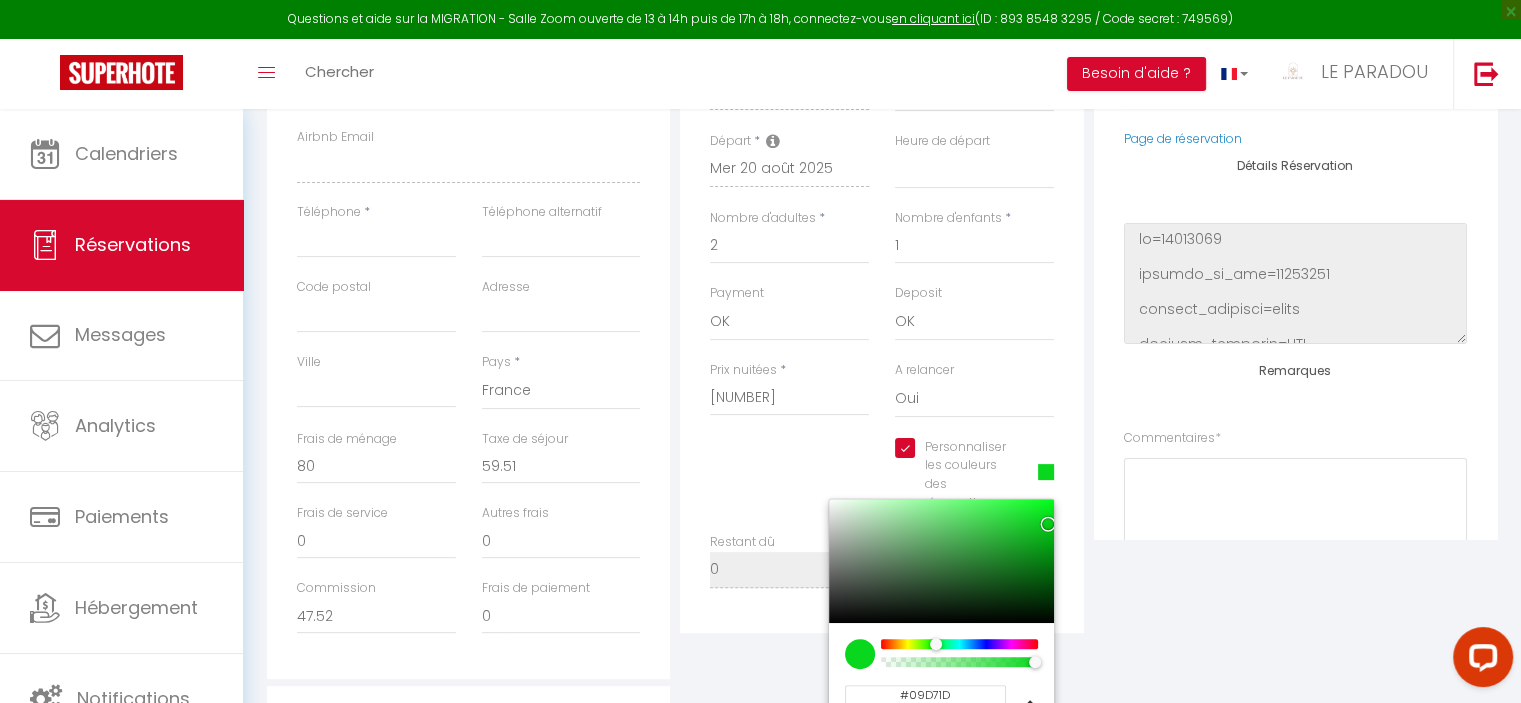 click on "Plateformes    Source
Direct
Airbnb.com
Booking.com
Chalet montagne
Expedia
Gite de France
Homeaway
Homeaway iCal
Homeaway.com
Hotels.com
Housetrip.com
Ical" at bounding box center (1295, 284) 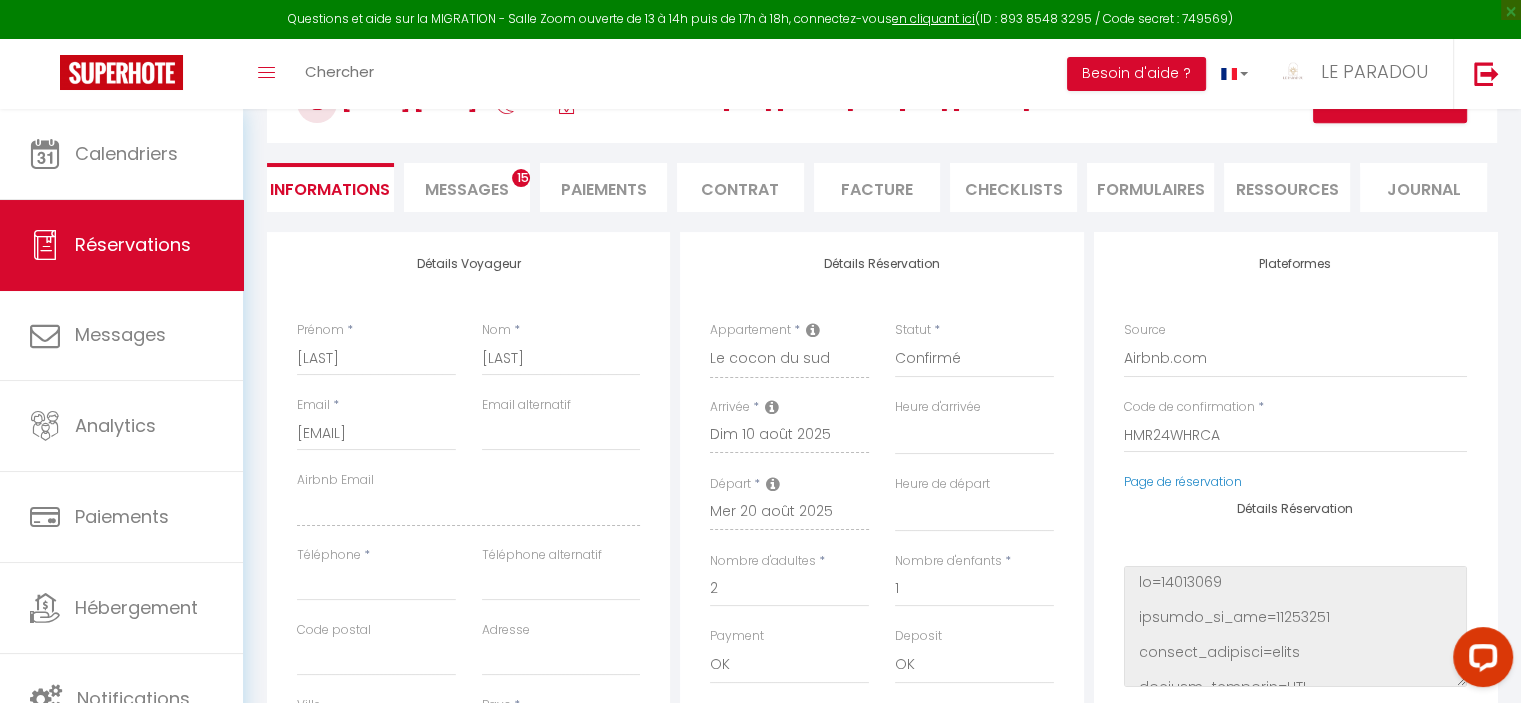 scroll, scrollTop: 0, scrollLeft: 0, axis: both 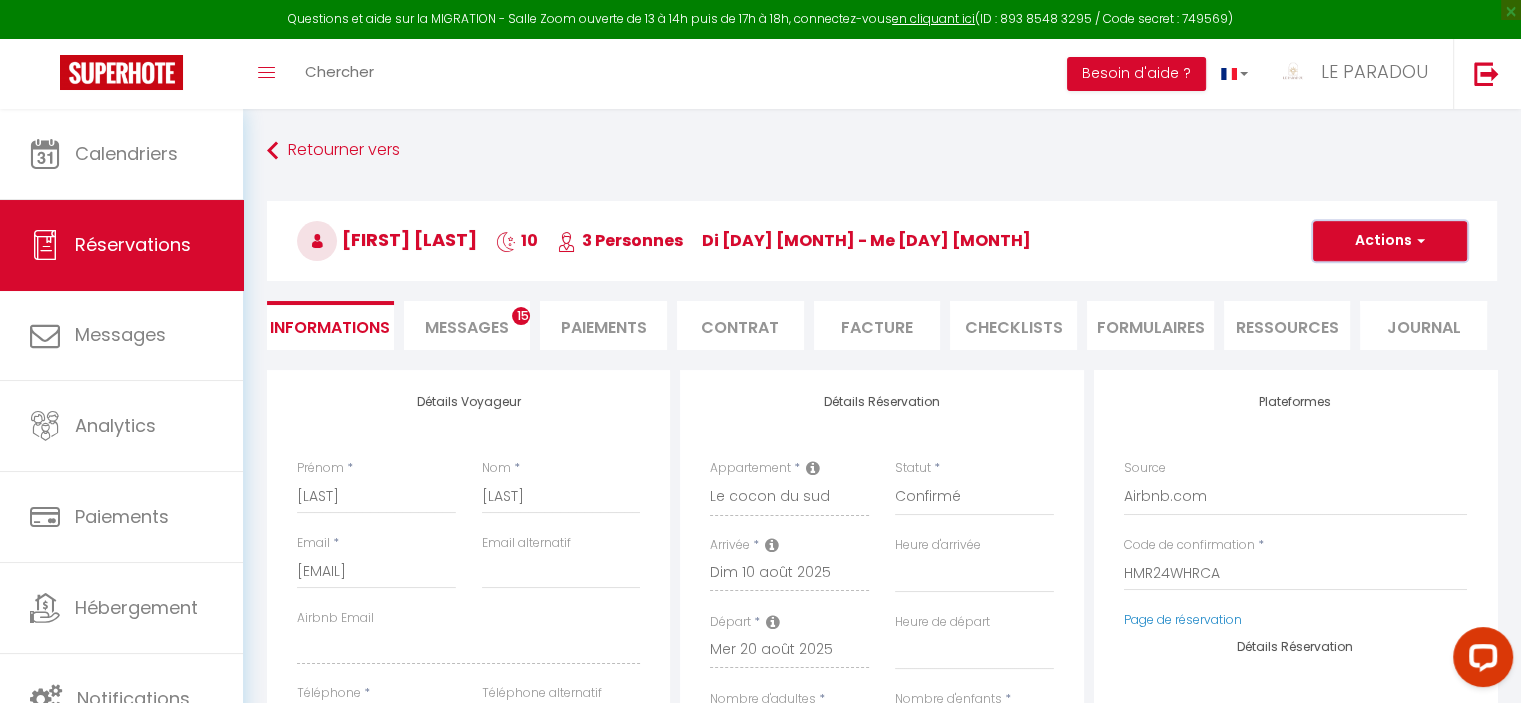 click on "Actions" at bounding box center (1390, 241) 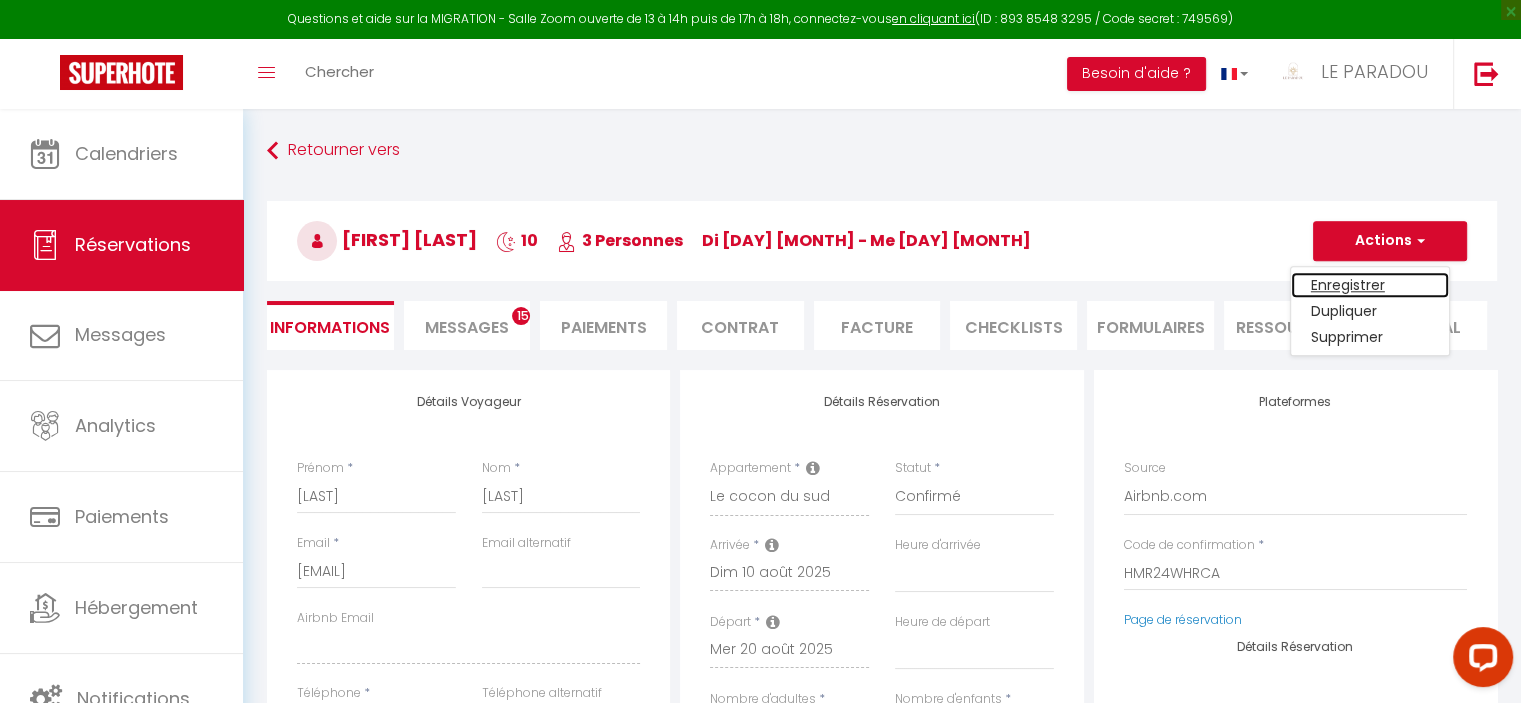 click on "Enregistrer" at bounding box center [1370, 285] 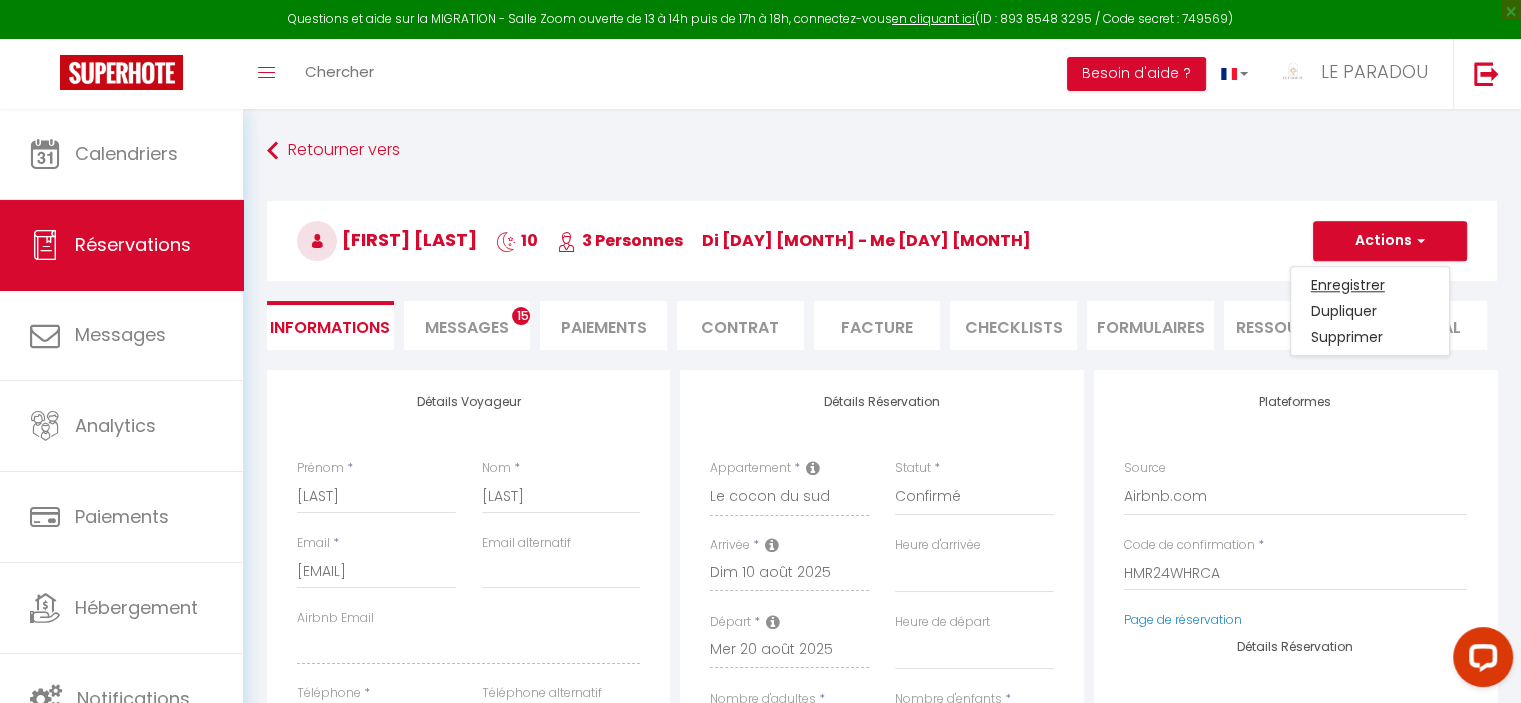 select 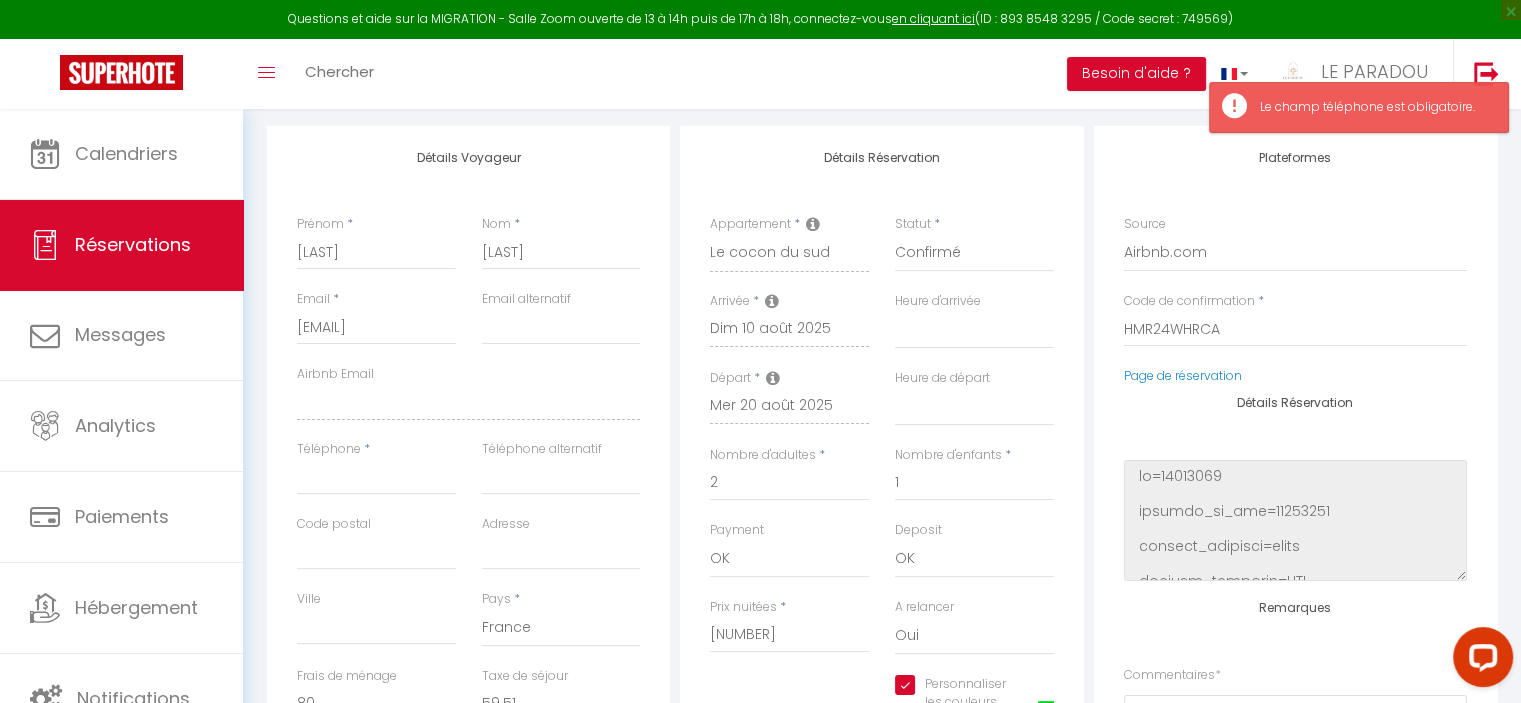 scroll, scrollTop: 336, scrollLeft: 0, axis: vertical 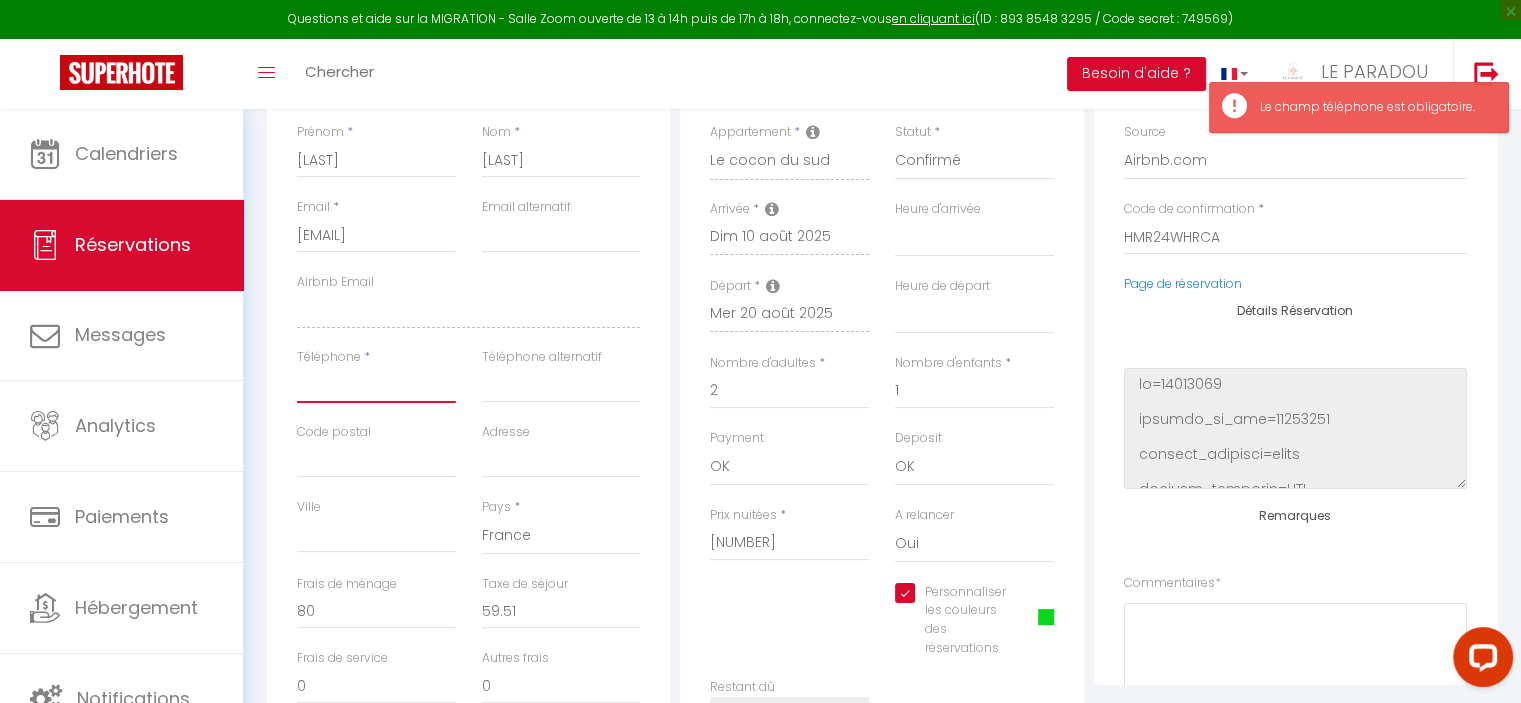 click on "Téléphone" at bounding box center (376, 385) 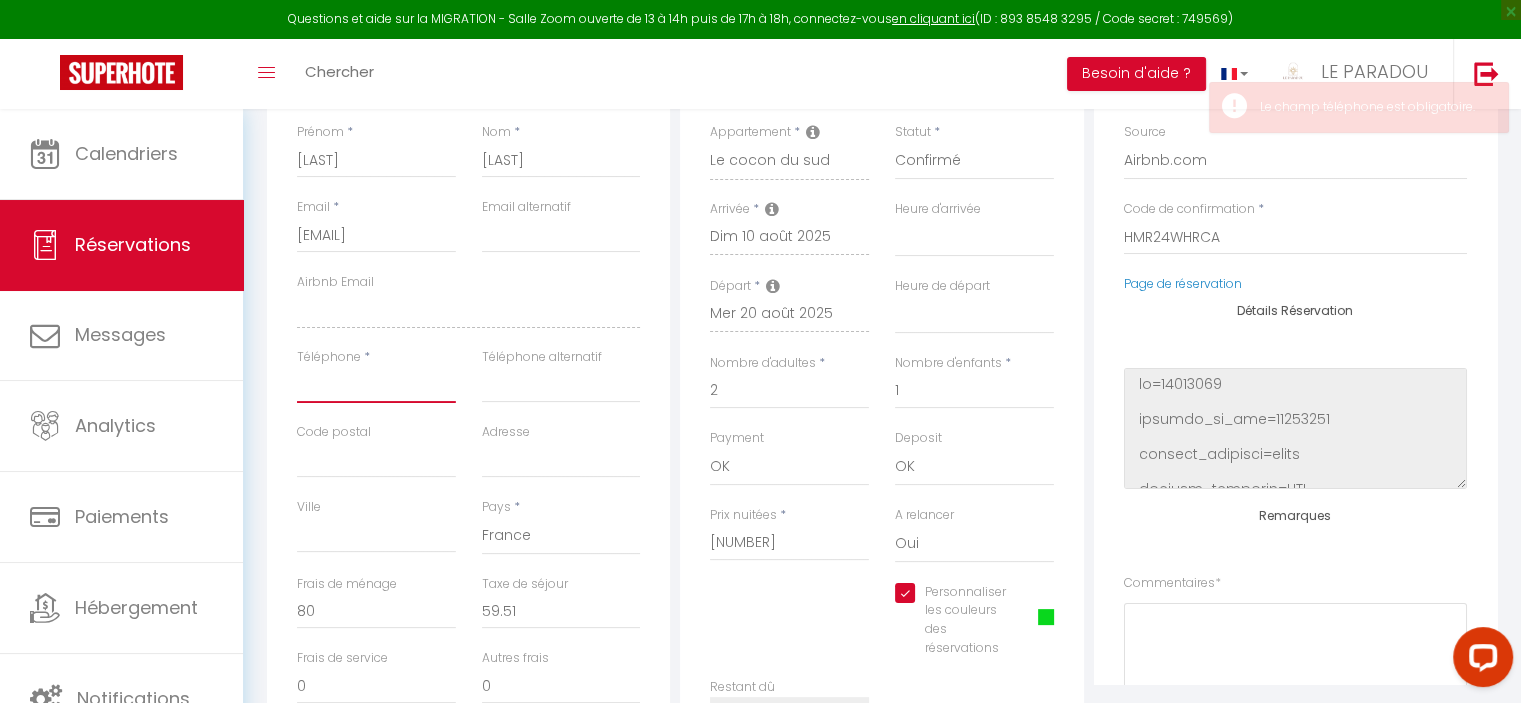 type on "0" 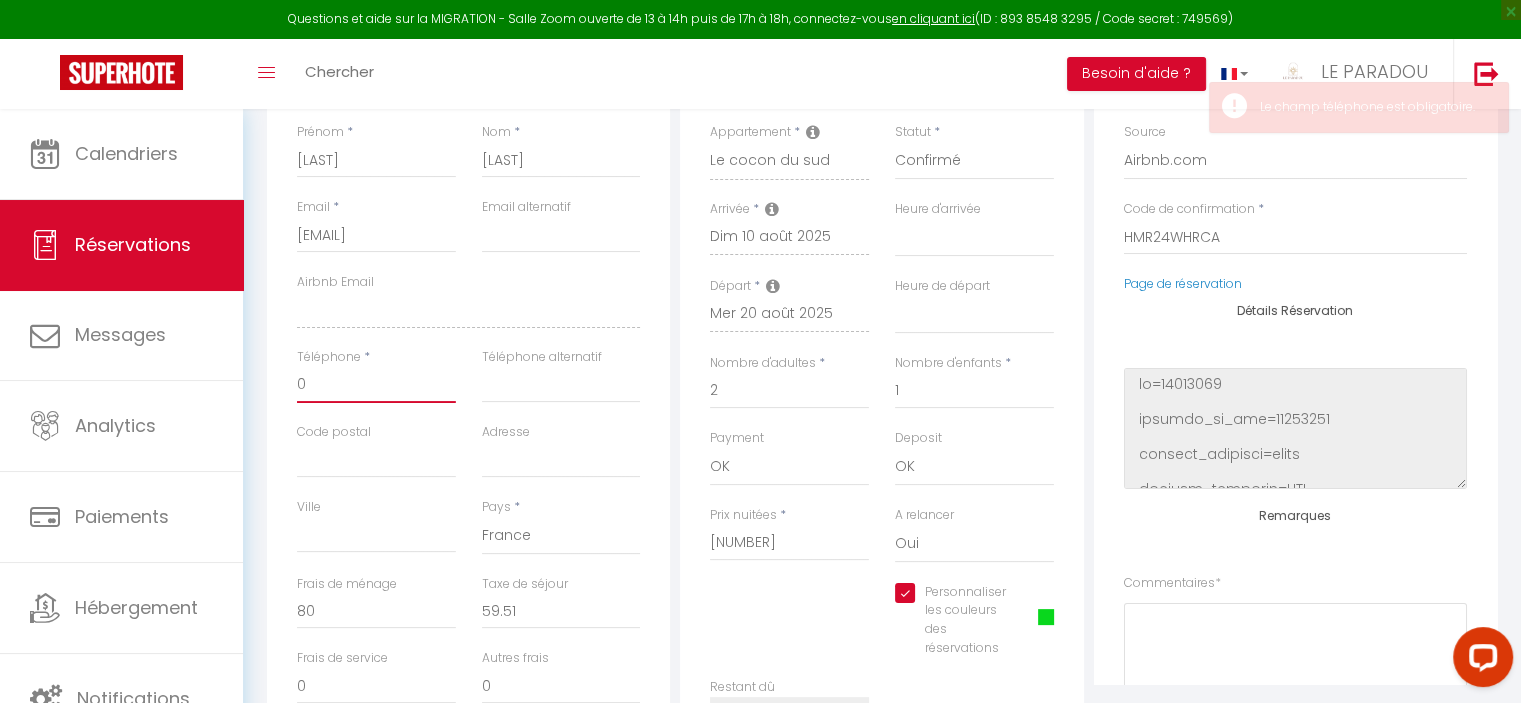 select 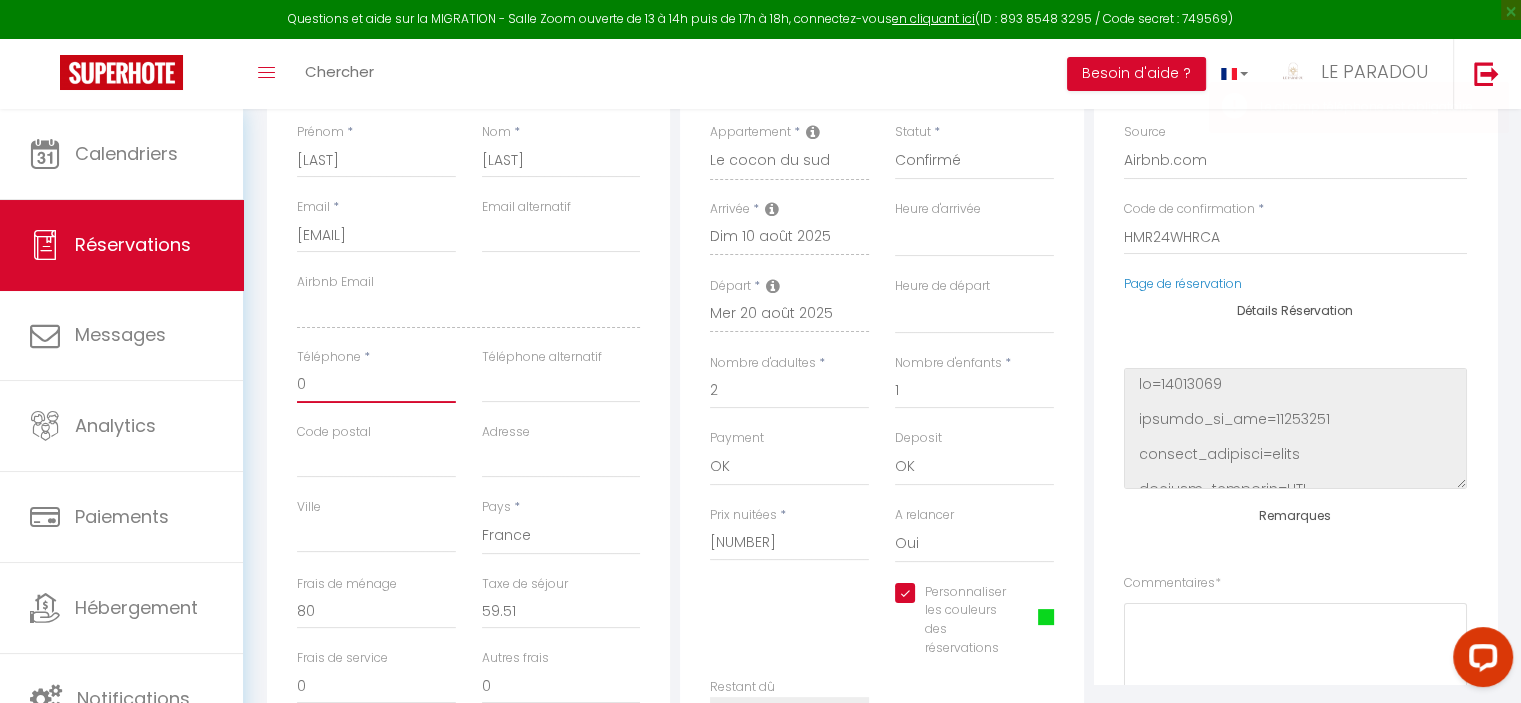 type on "00" 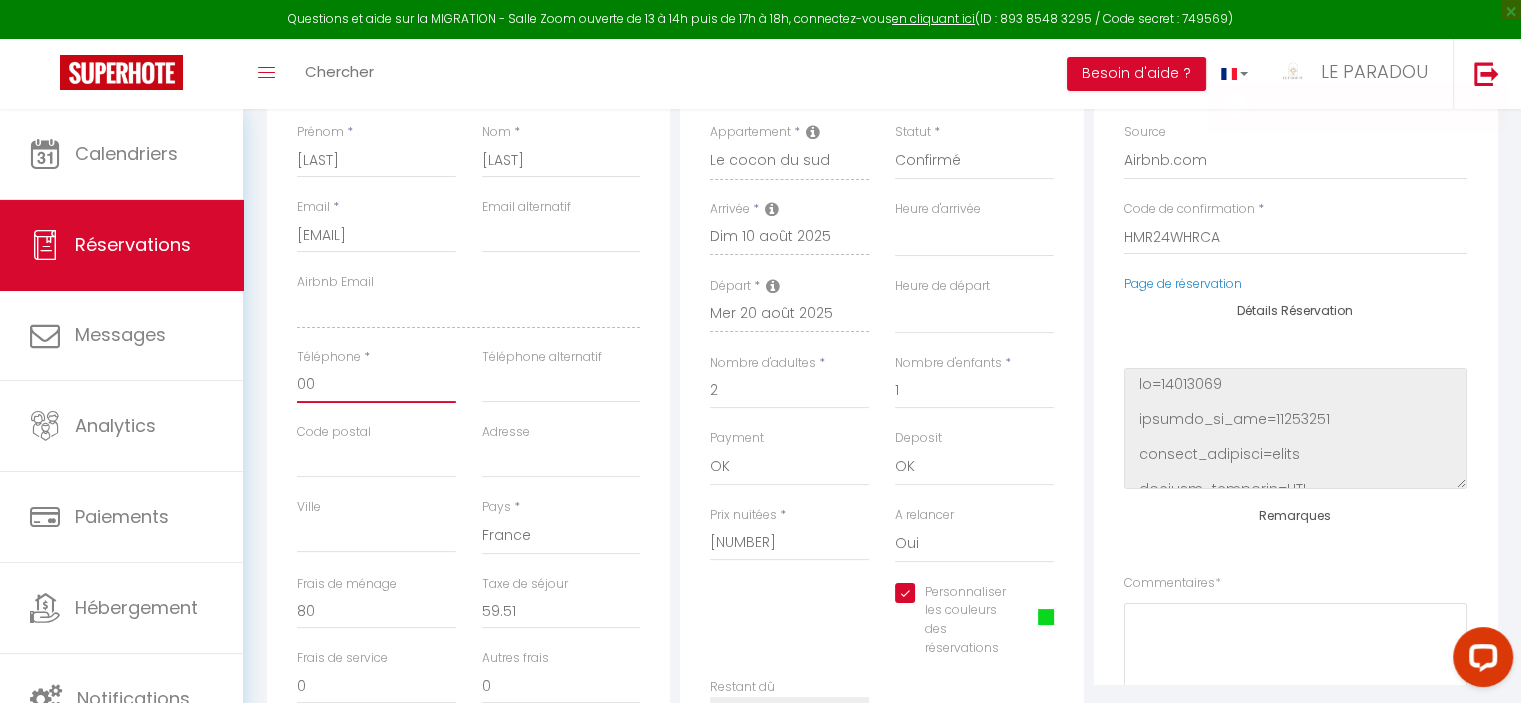 select 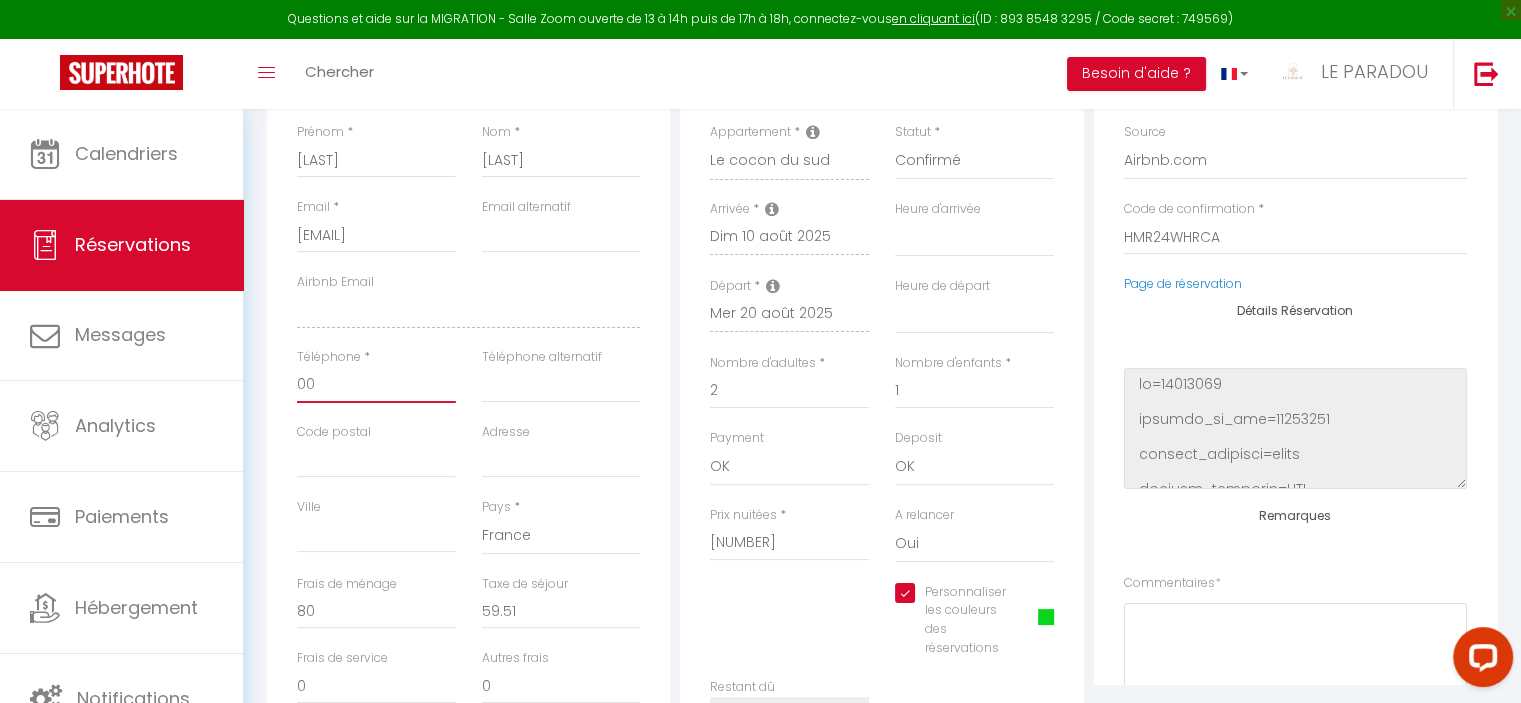type on "[NUMBER]" 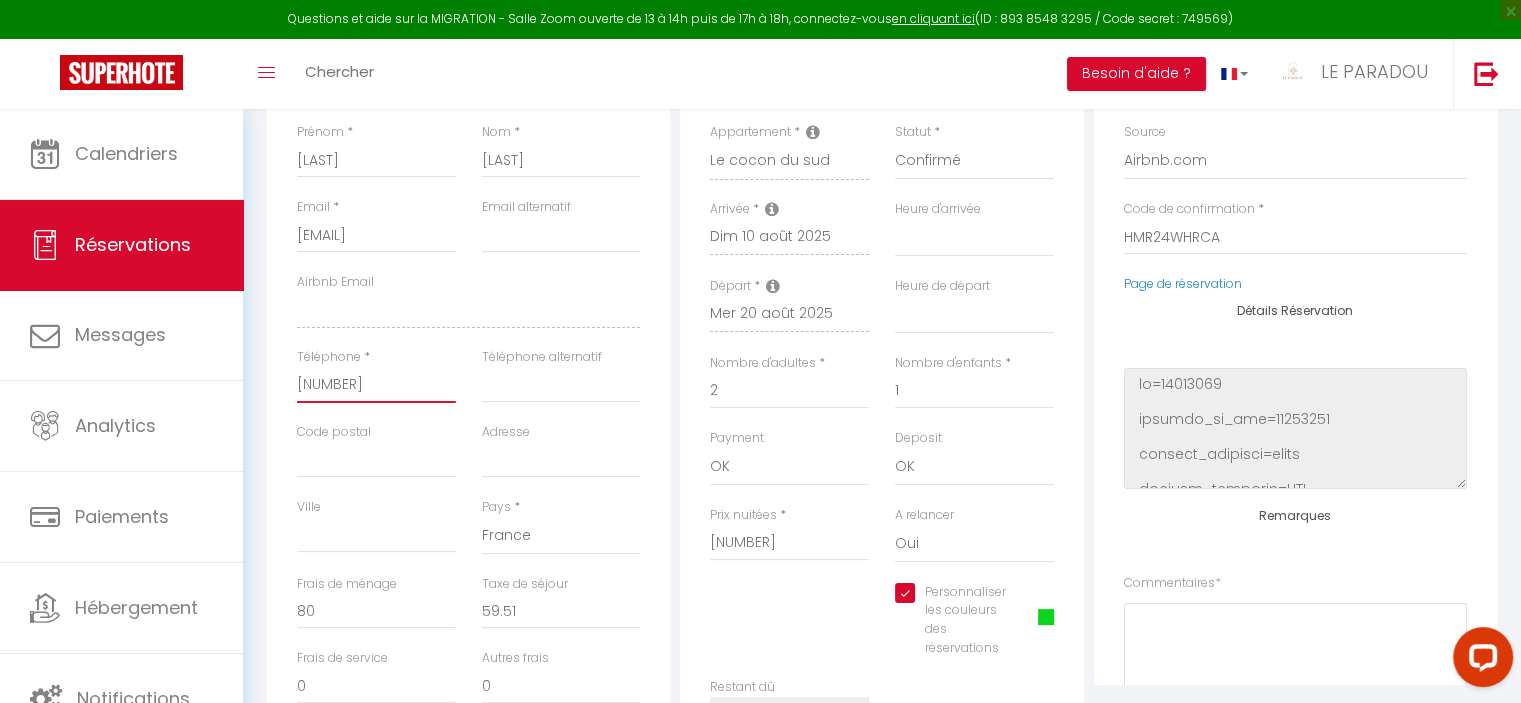 select 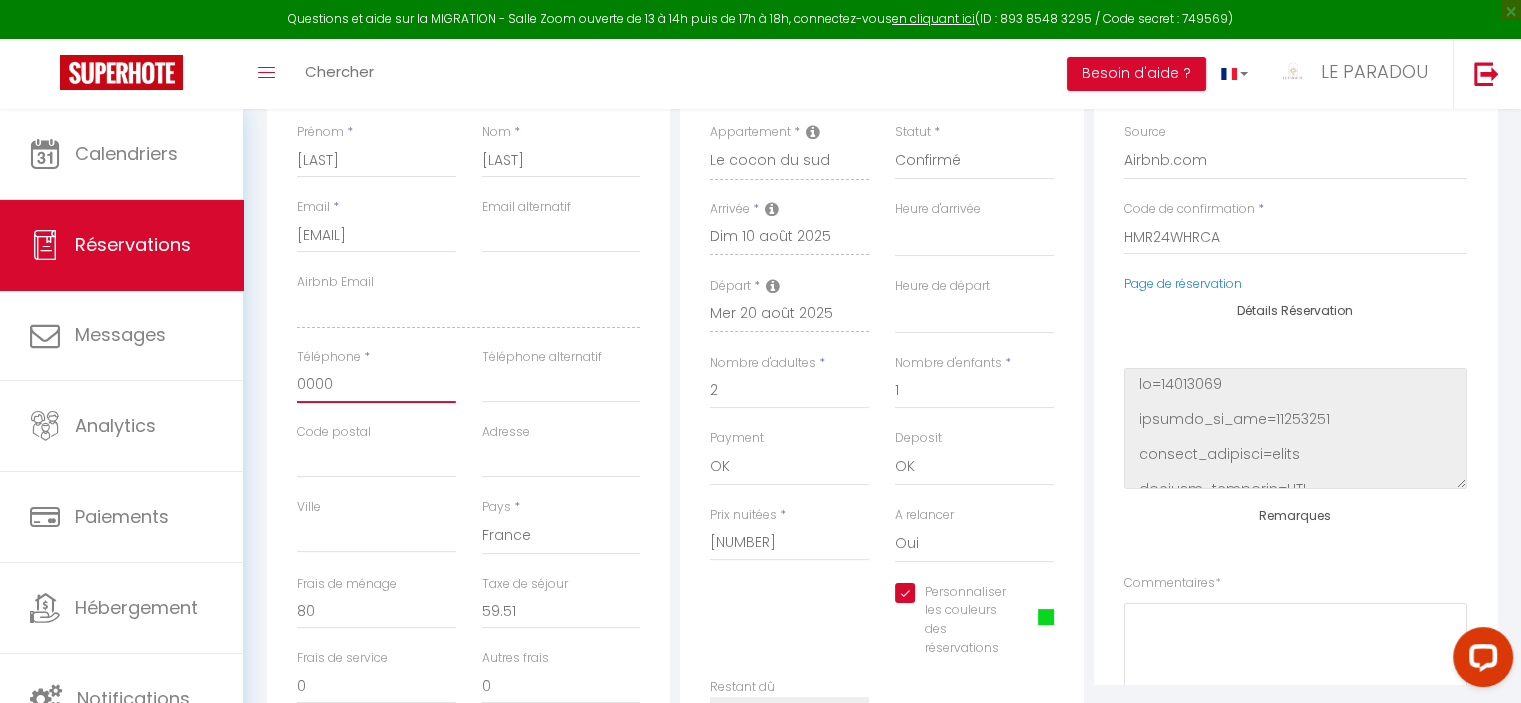 select 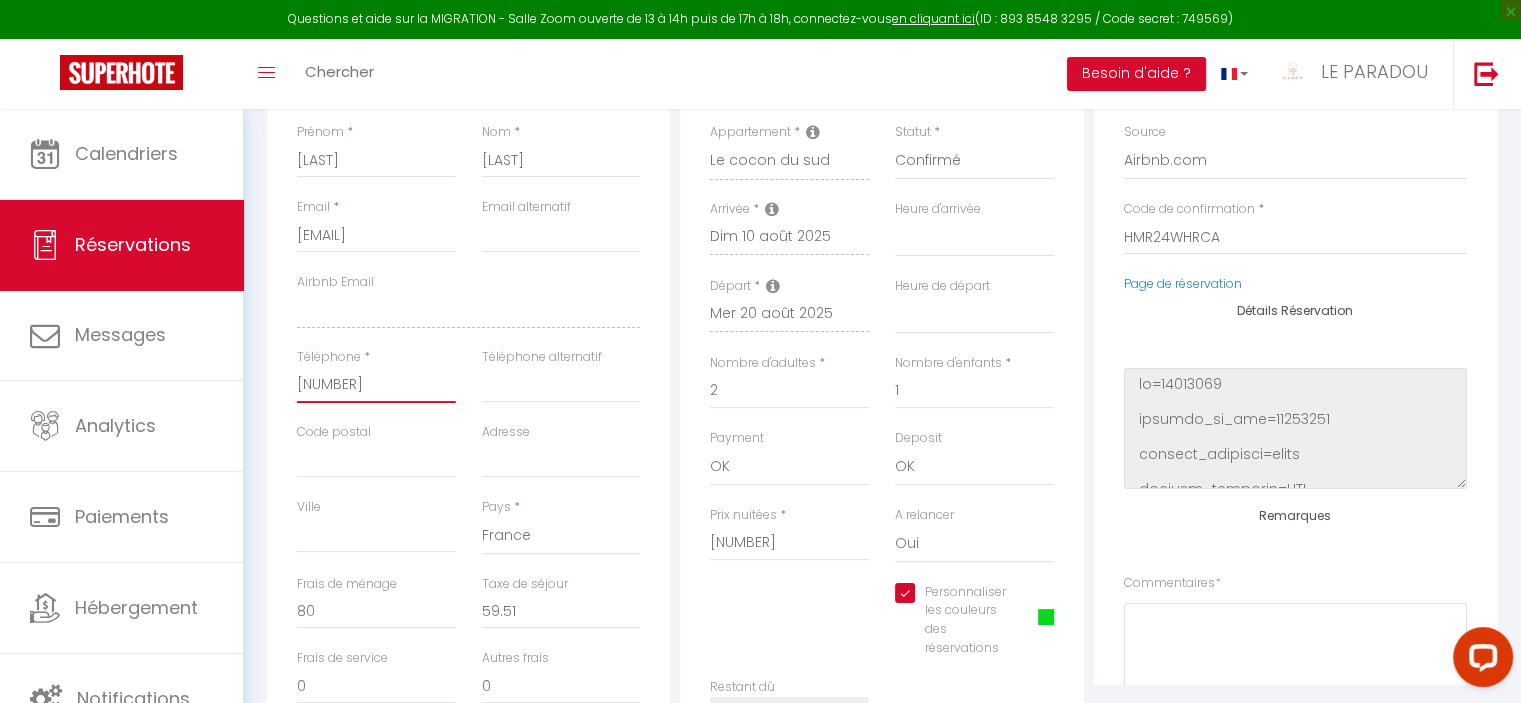 select 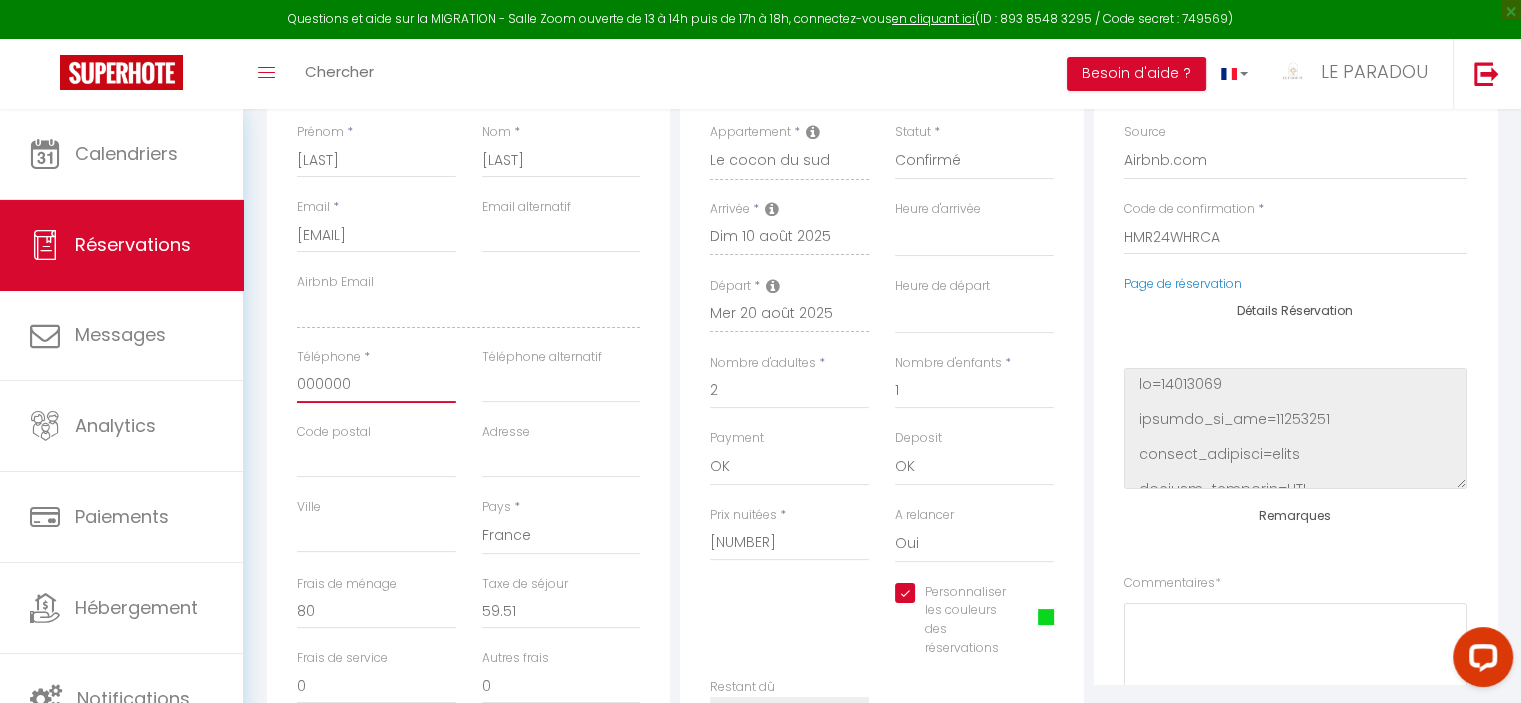 select 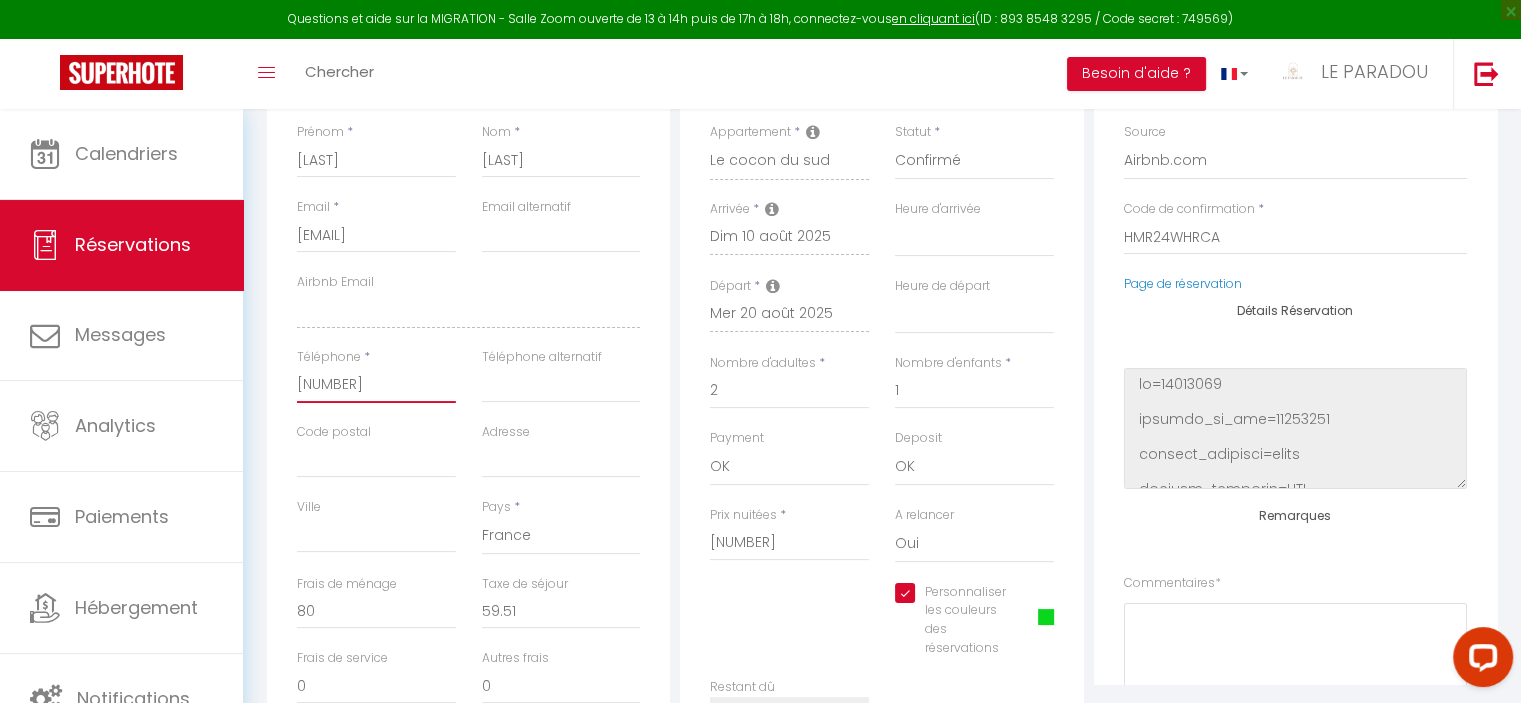 select 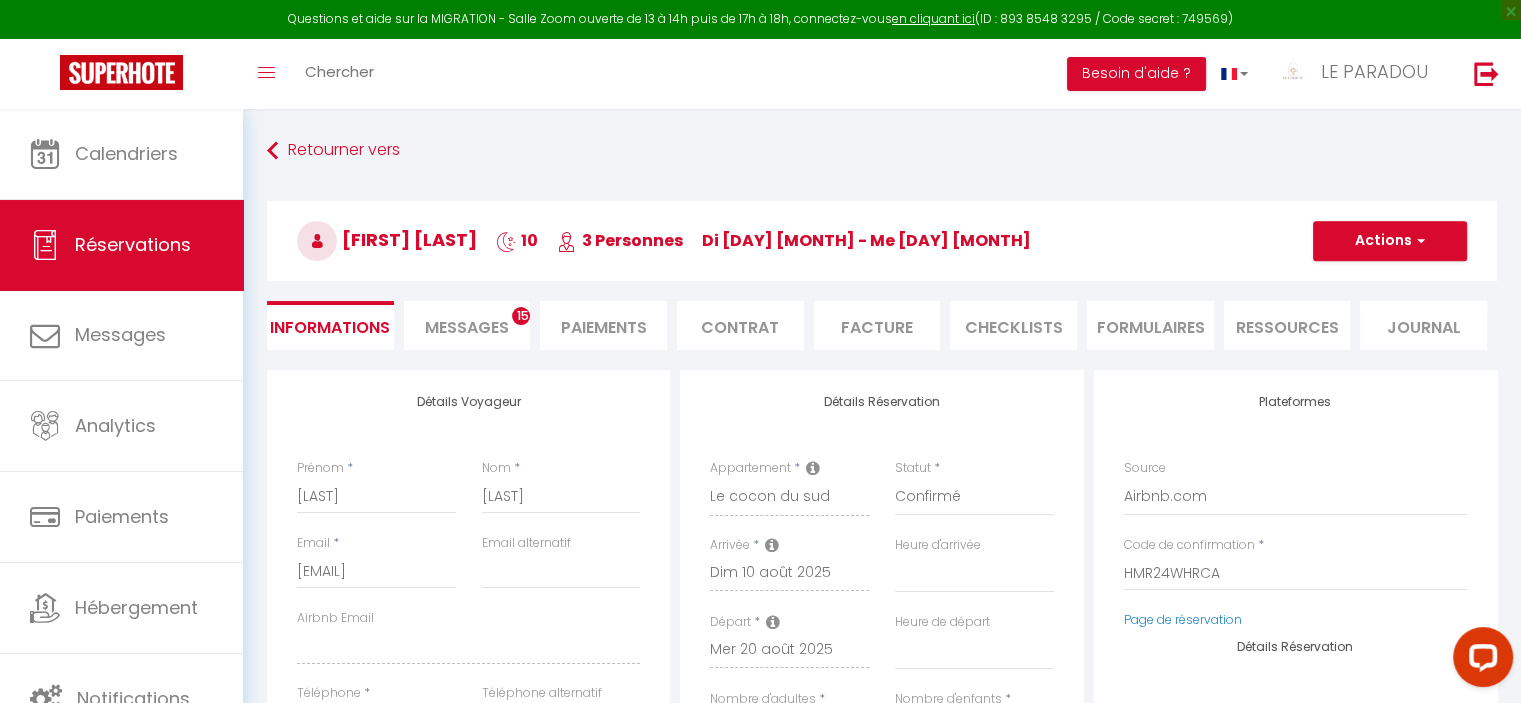 type on "[NUMBER]" 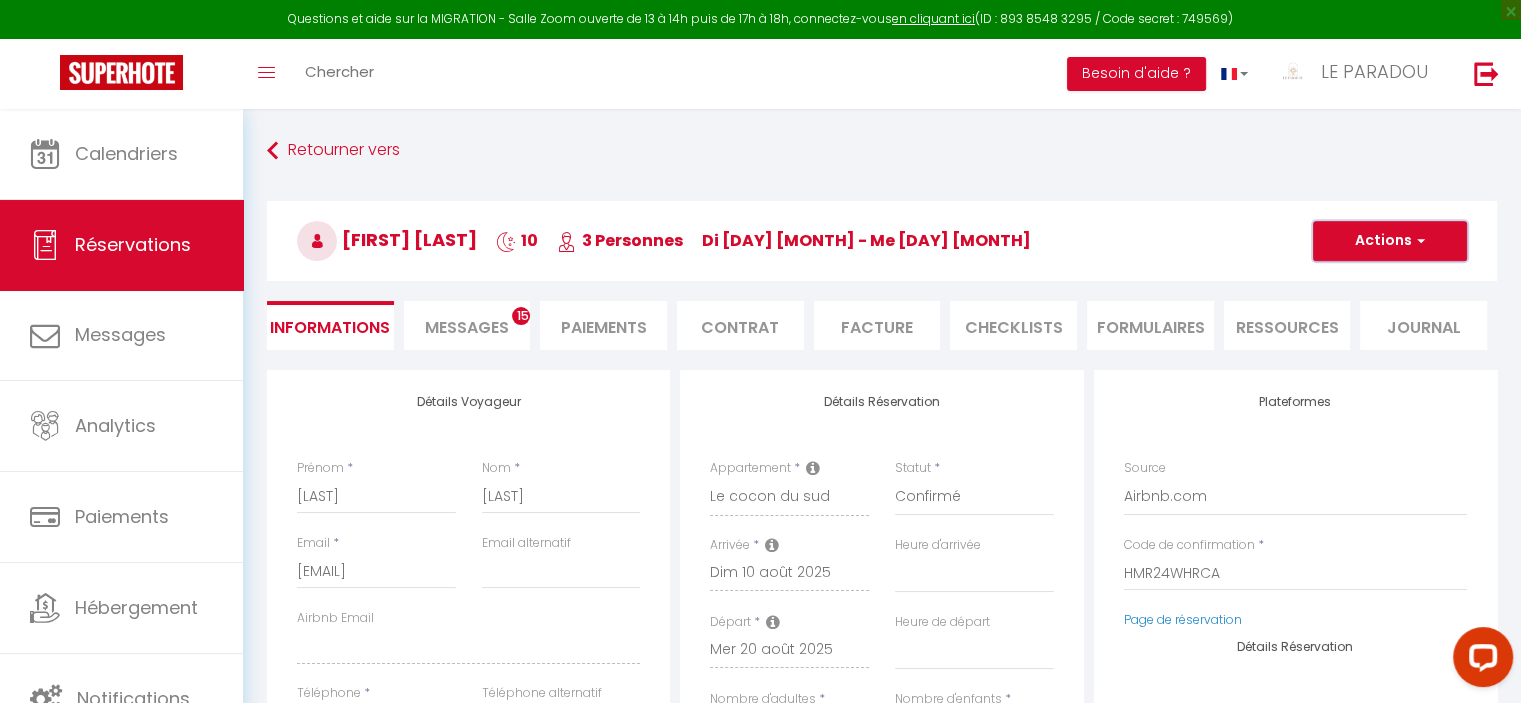 click on "Actions" at bounding box center (1390, 241) 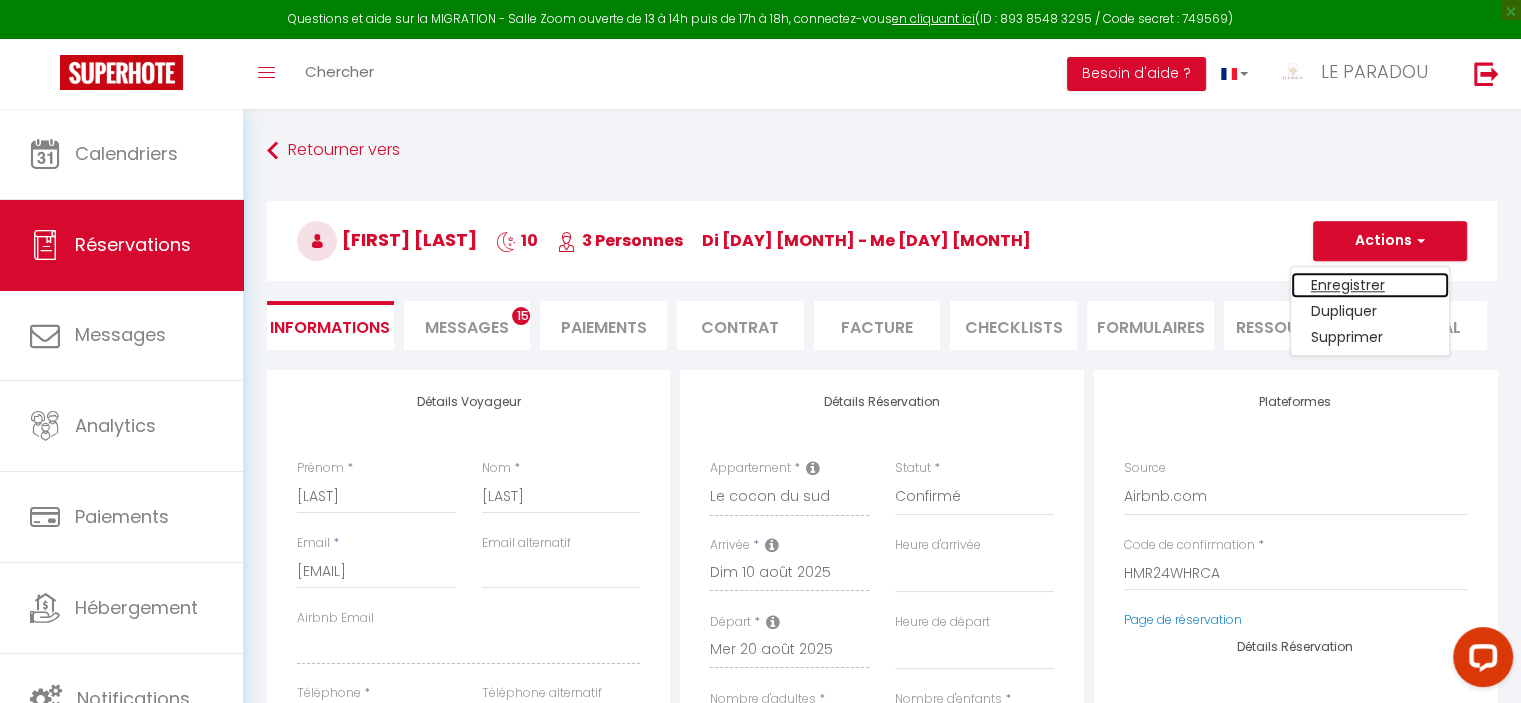 click on "Enregistrer" at bounding box center (1370, 285) 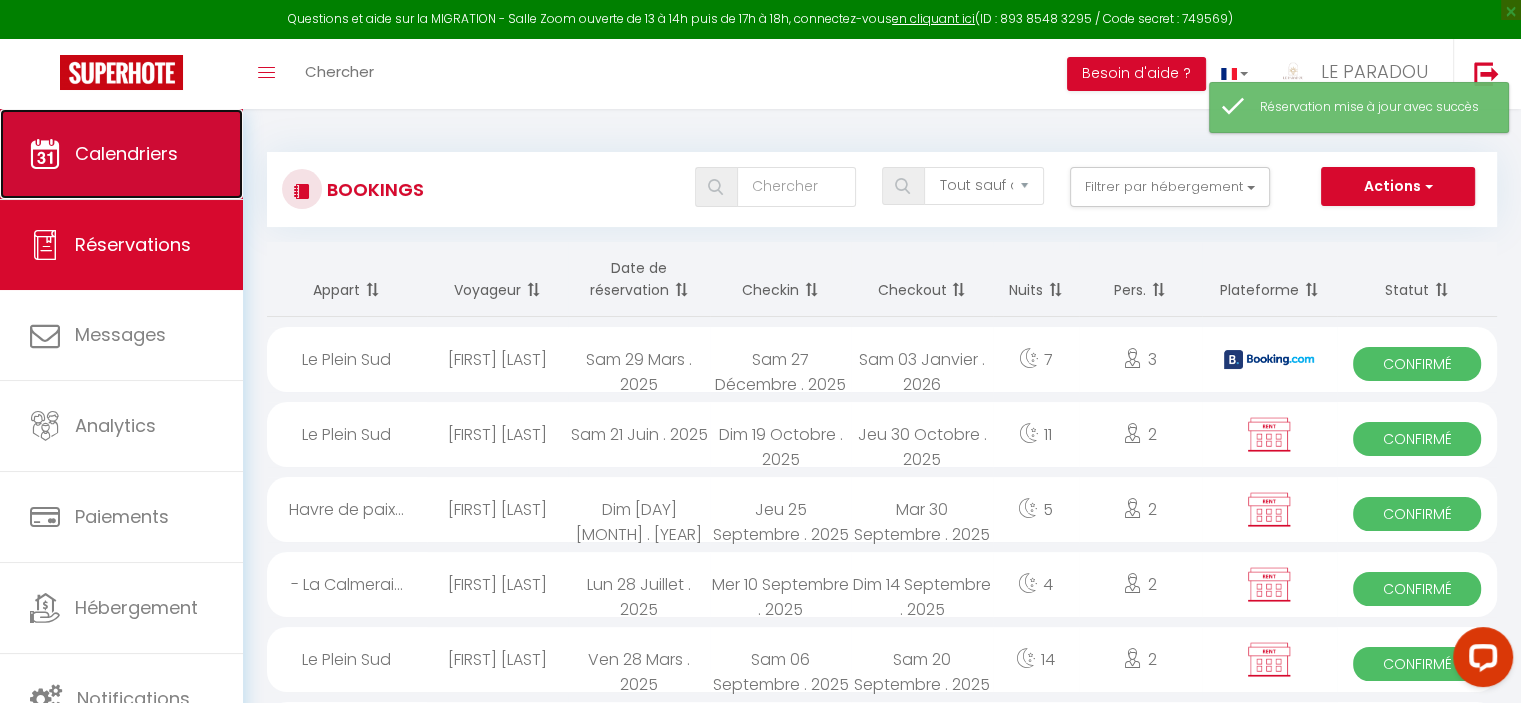 click on "Calendriers" at bounding box center (126, 153) 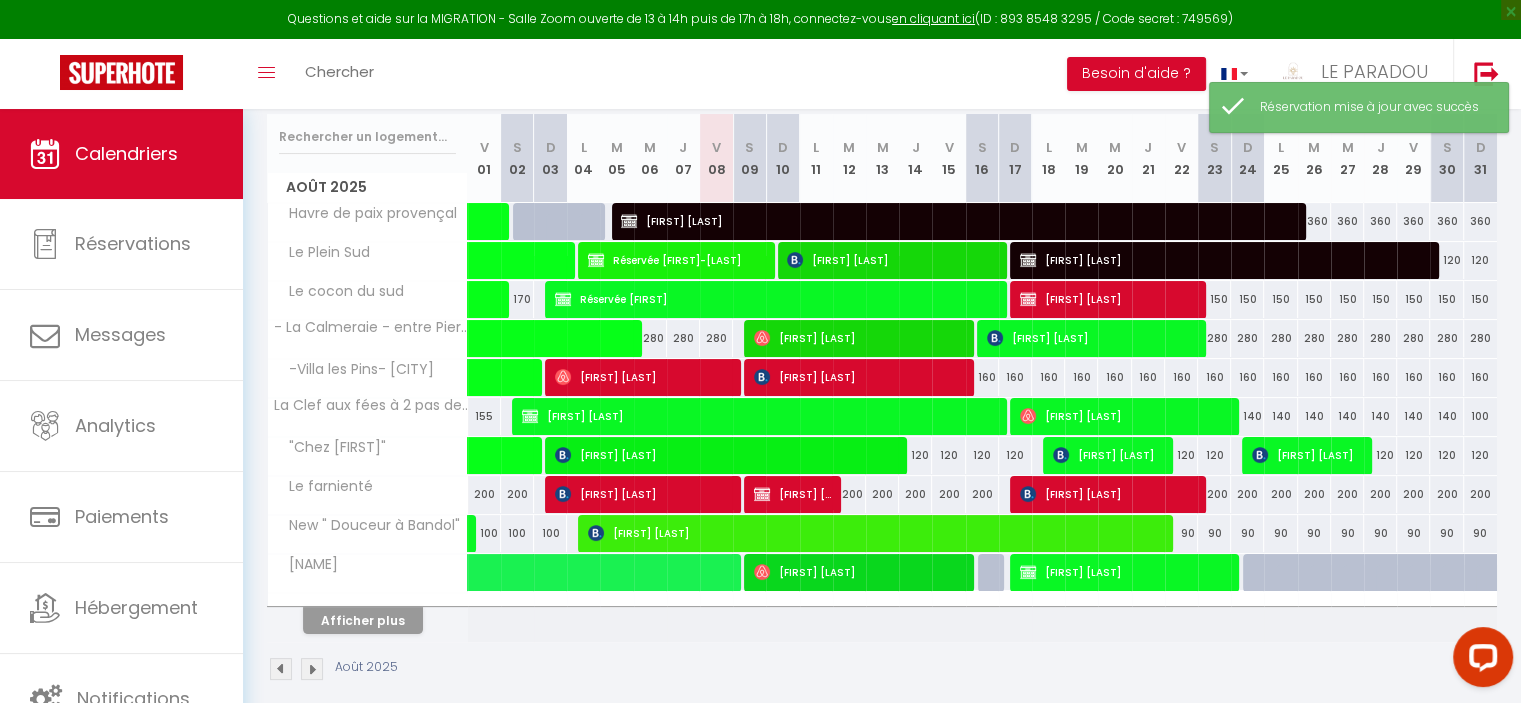 scroll, scrollTop: 262, scrollLeft: 0, axis: vertical 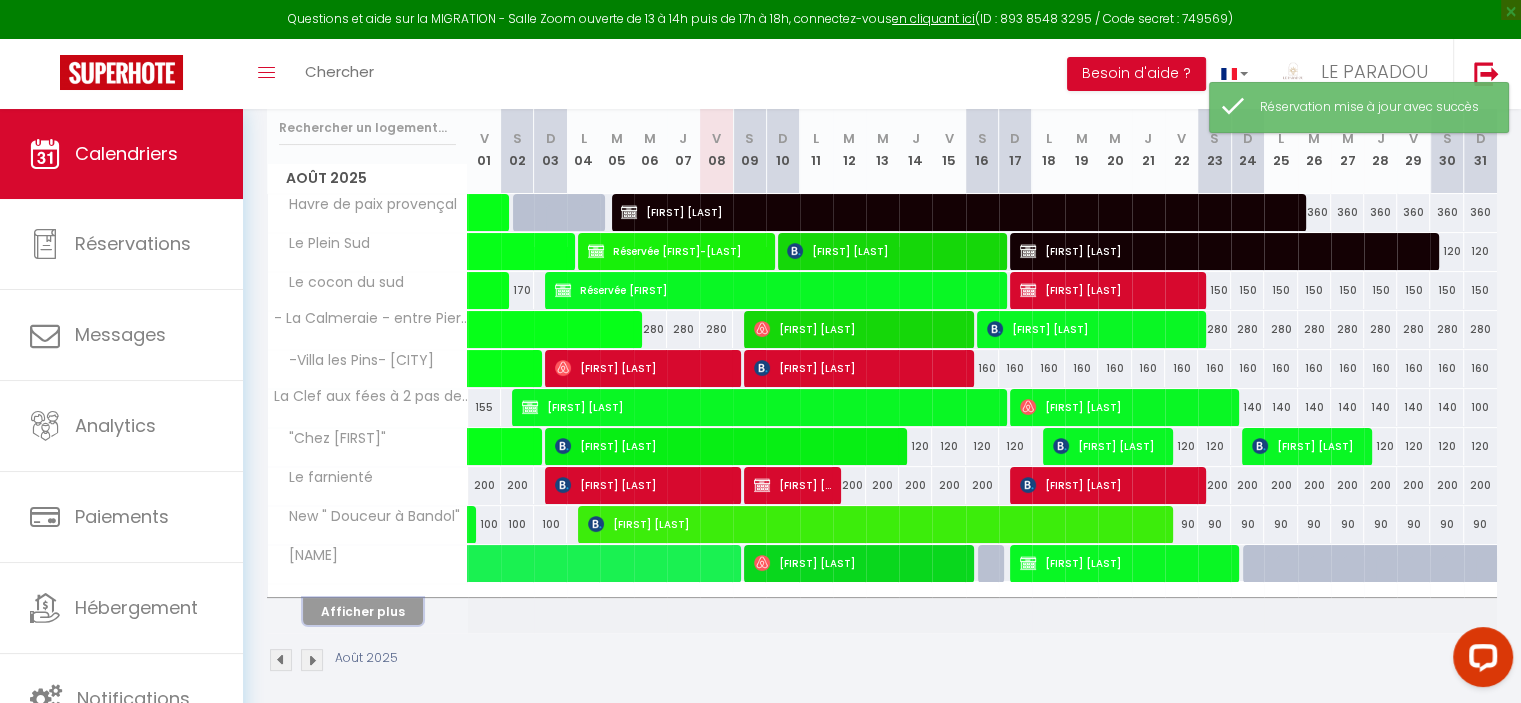 click on "Afficher plus" at bounding box center (363, 611) 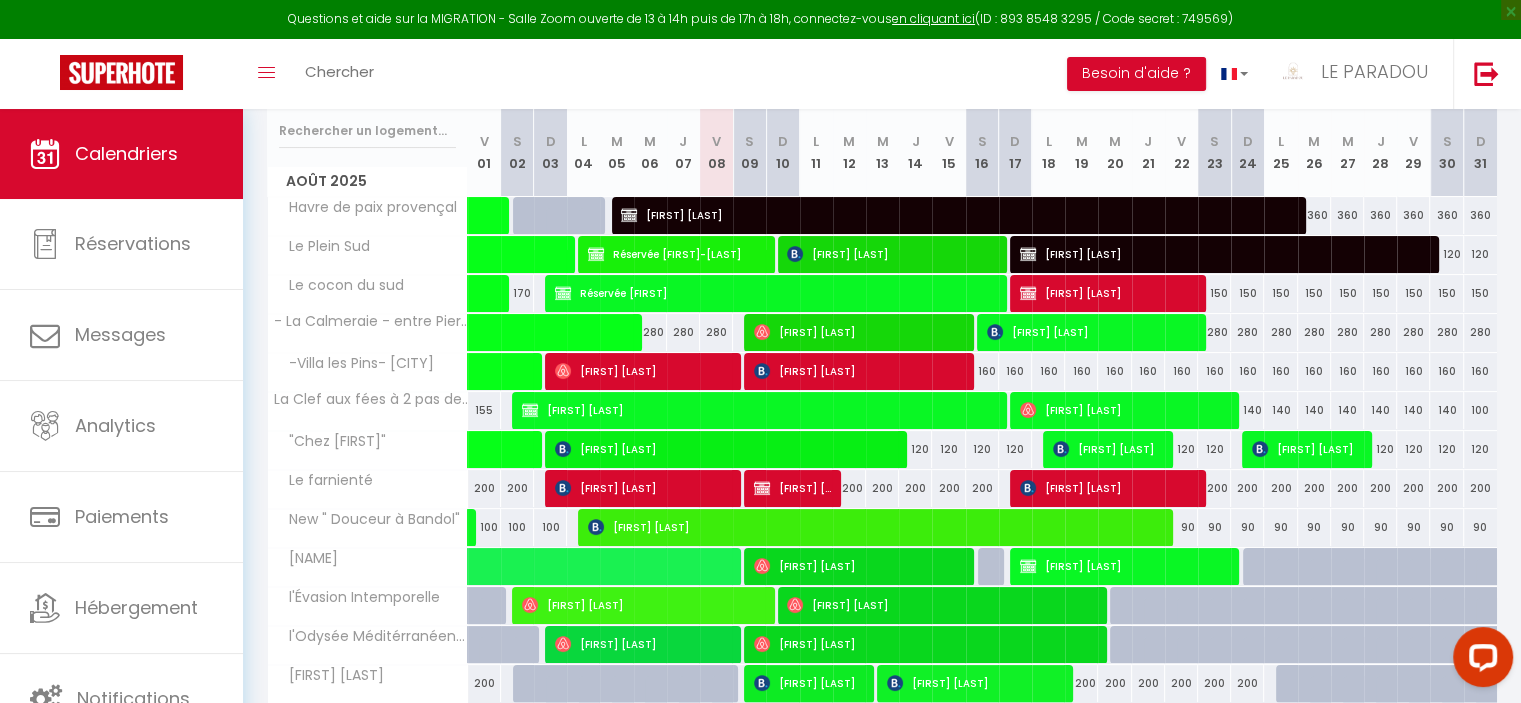 scroll, scrollTop: 301, scrollLeft: 0, axis: vertical 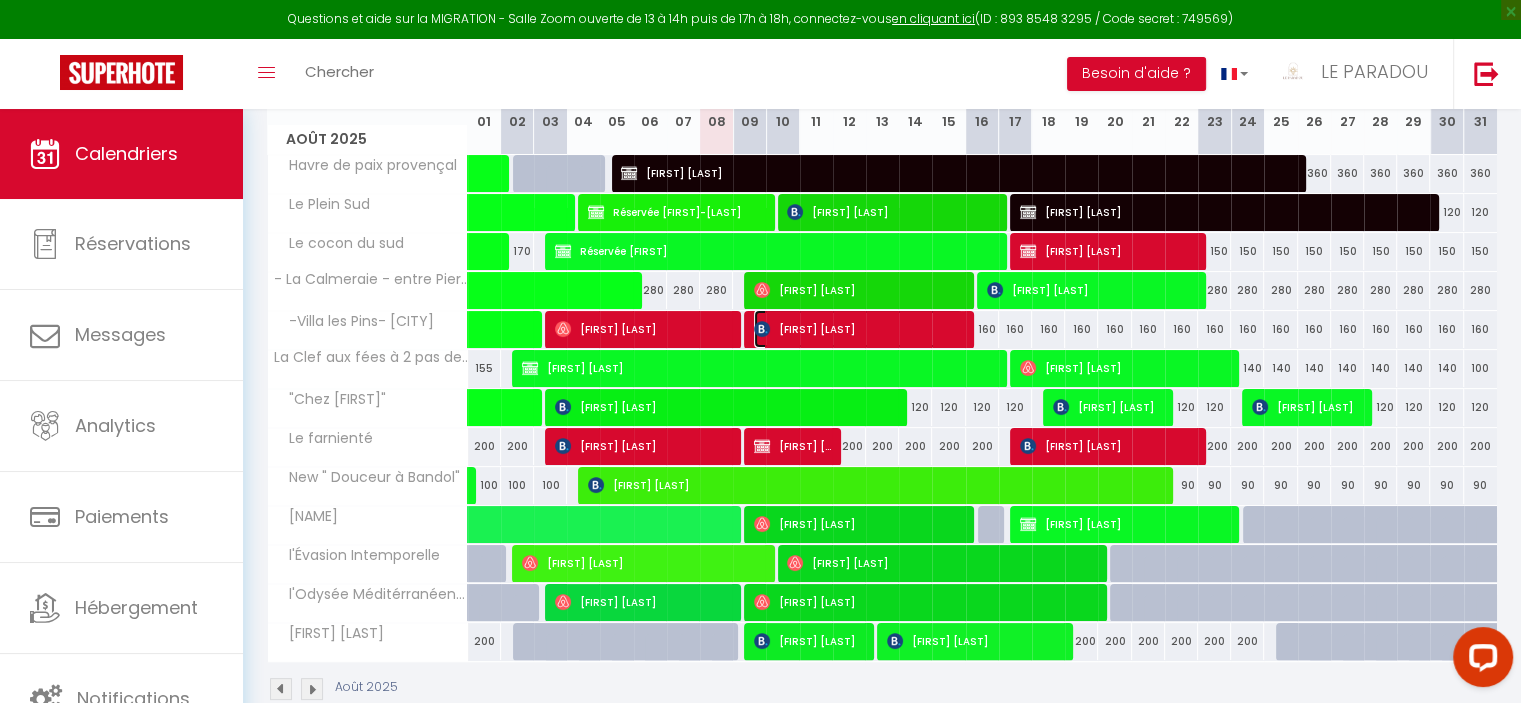 click on "[FIRST] [LAST]" at bounding box center [858, 329] 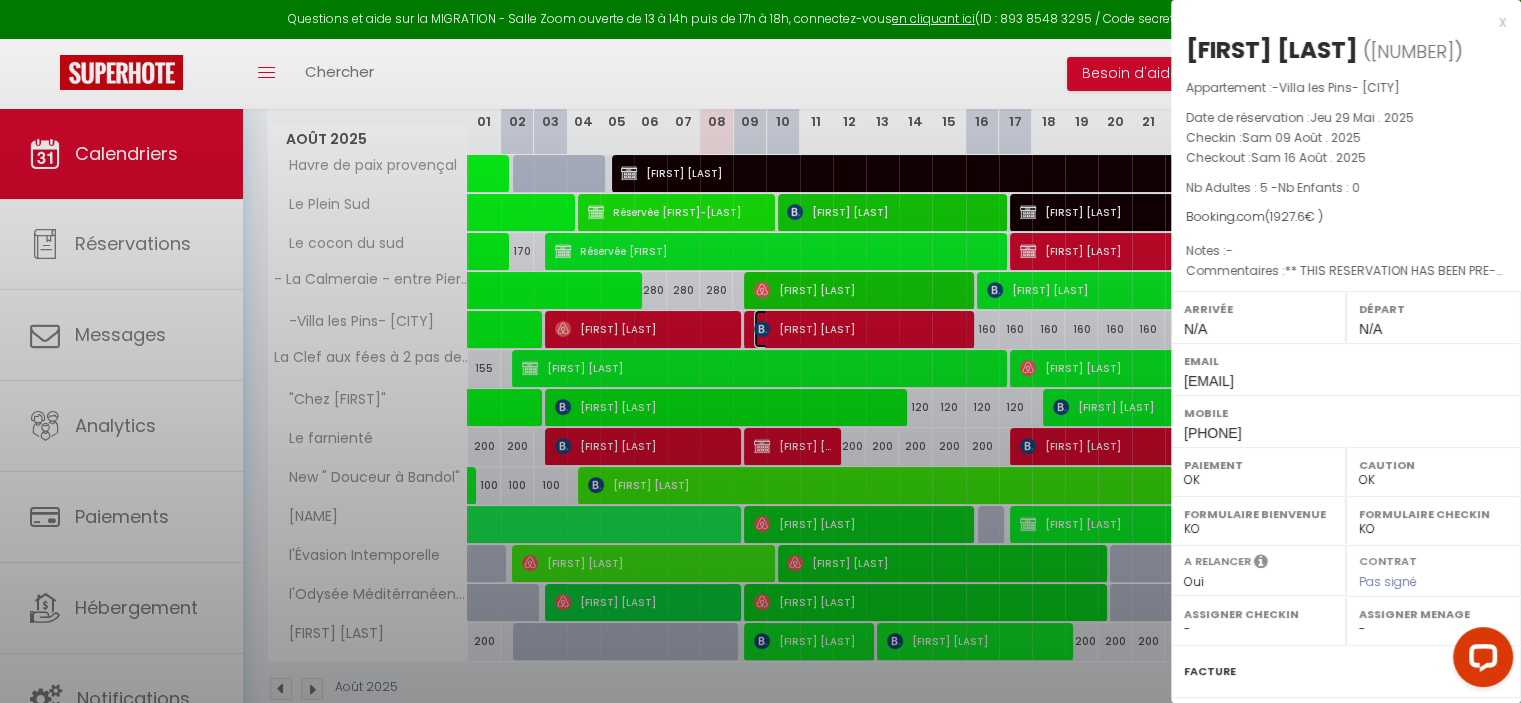 select on "[NUMBER]" 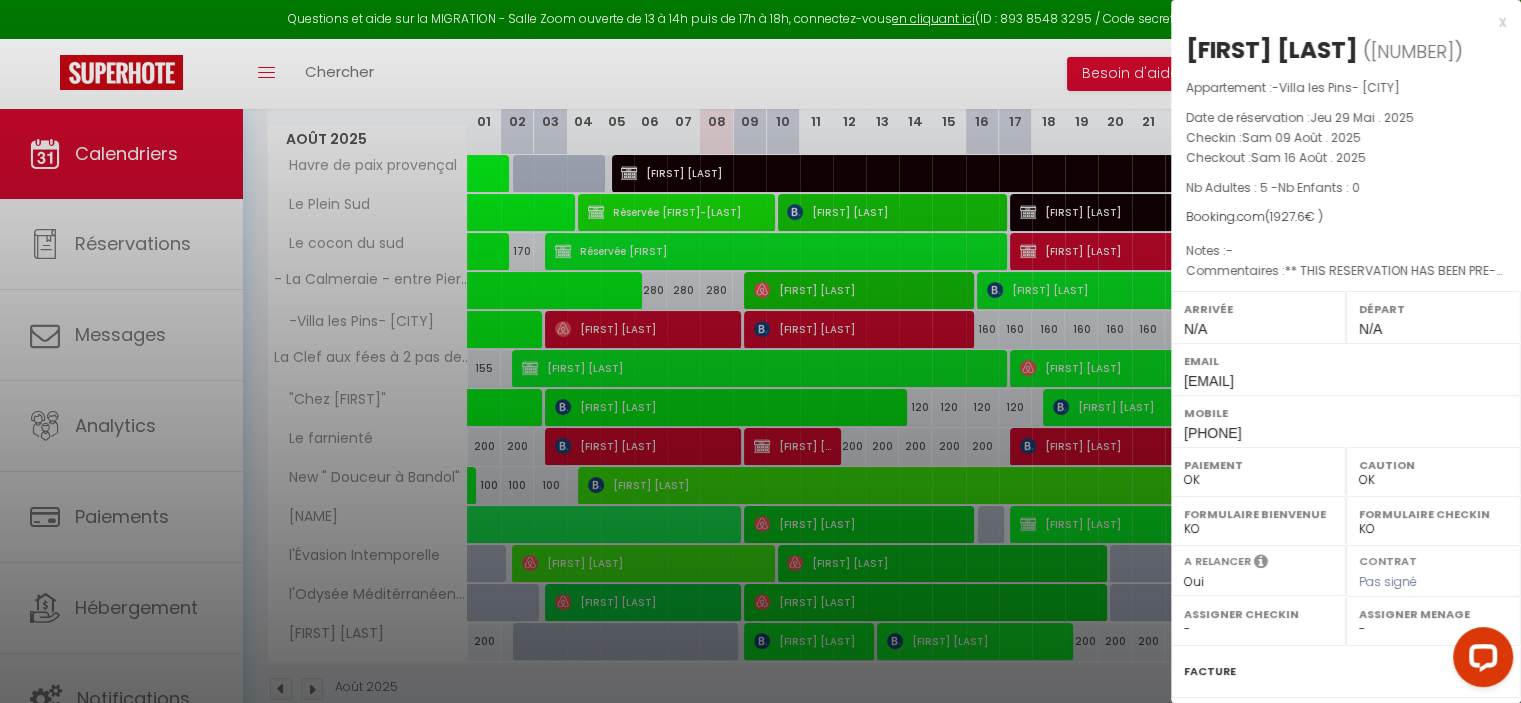click at bounding box center (760, 351) 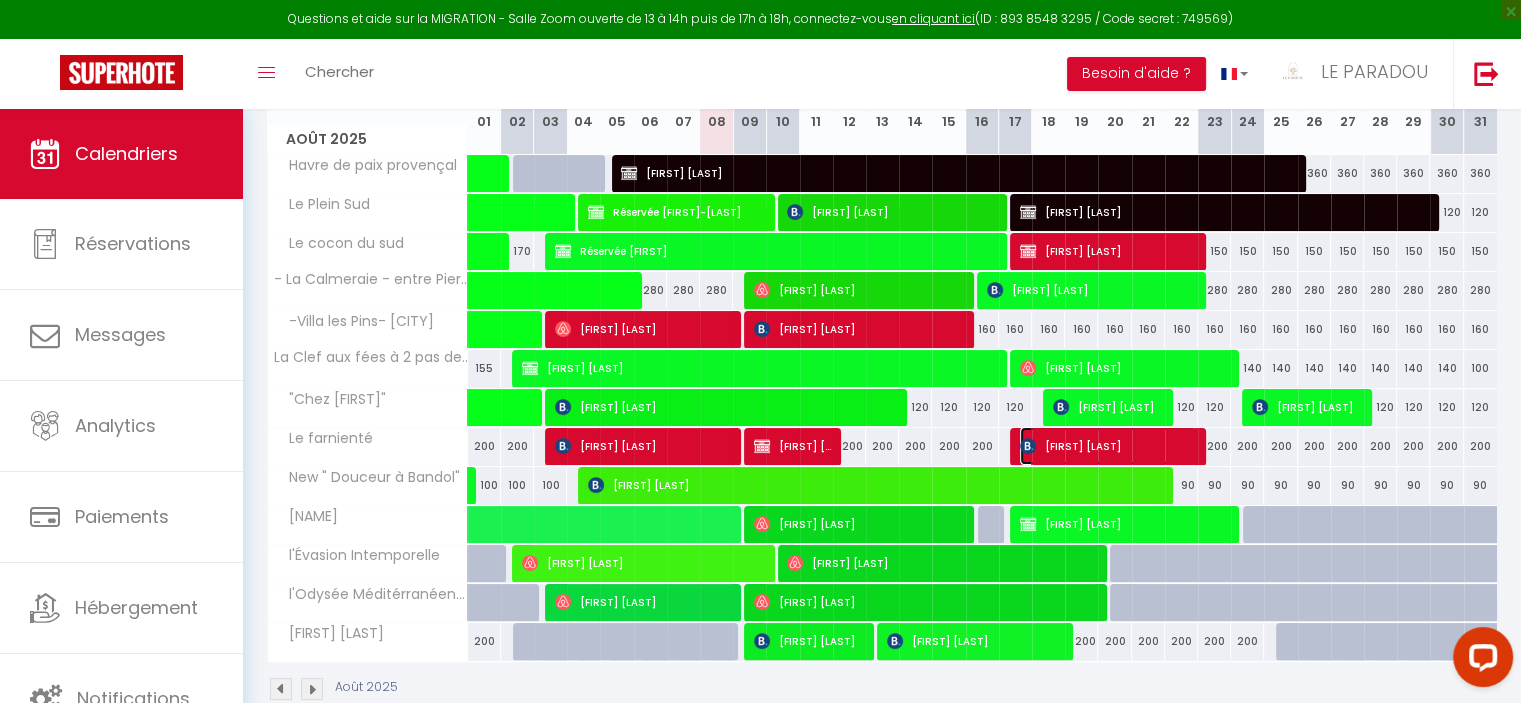 click on "[FIRST] [LAST]" at bounding box center (1108, 446) 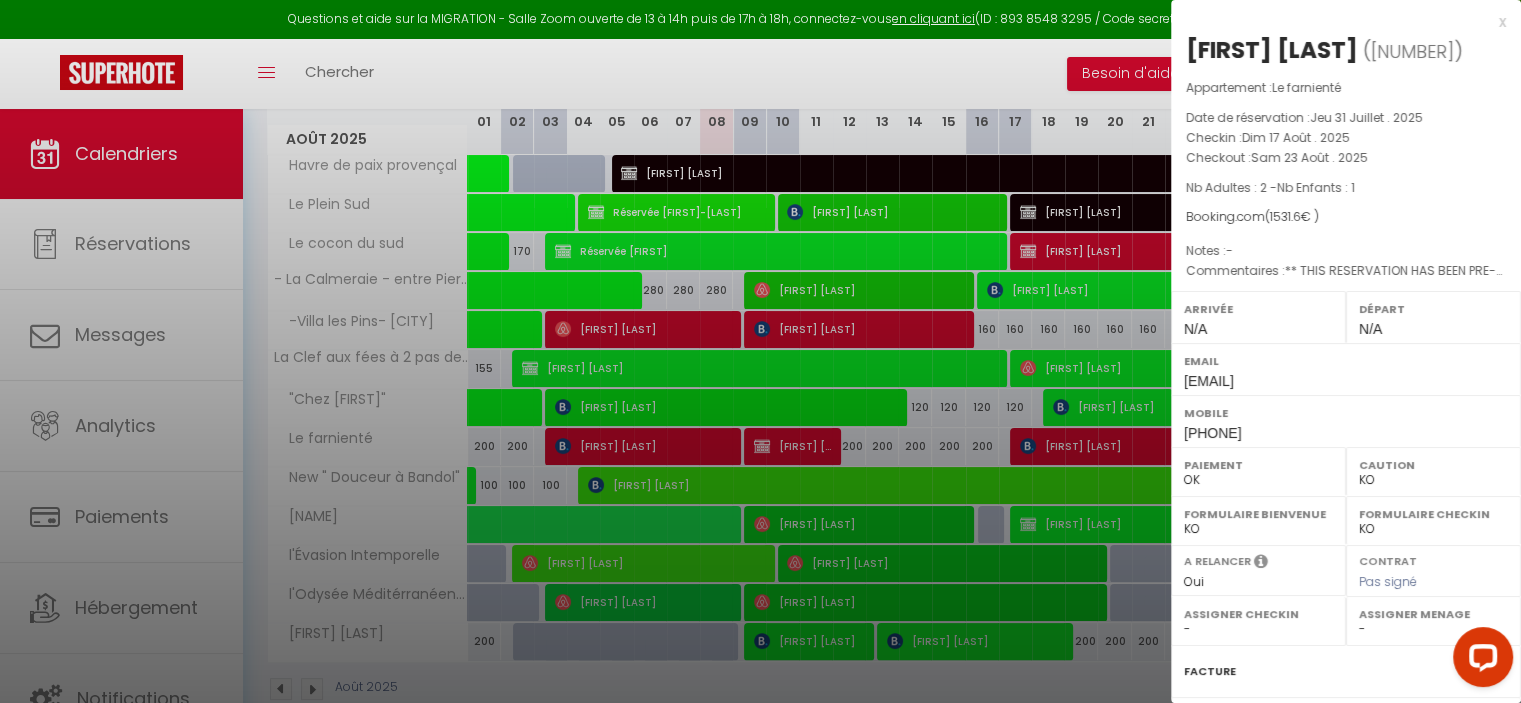 click at bounding box center (760, 351) 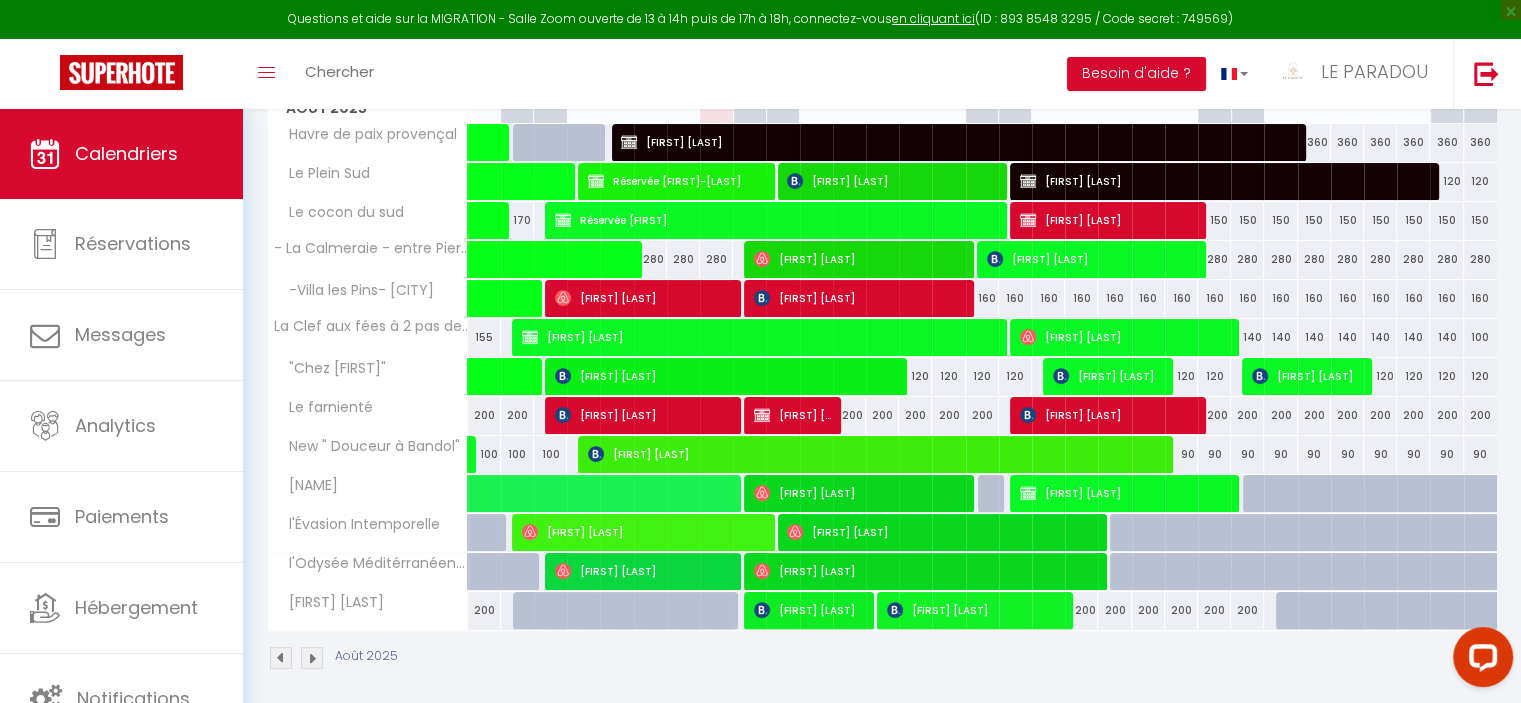 scroll, scrollTop: 317, scrollLeft: 0, axis: vertical 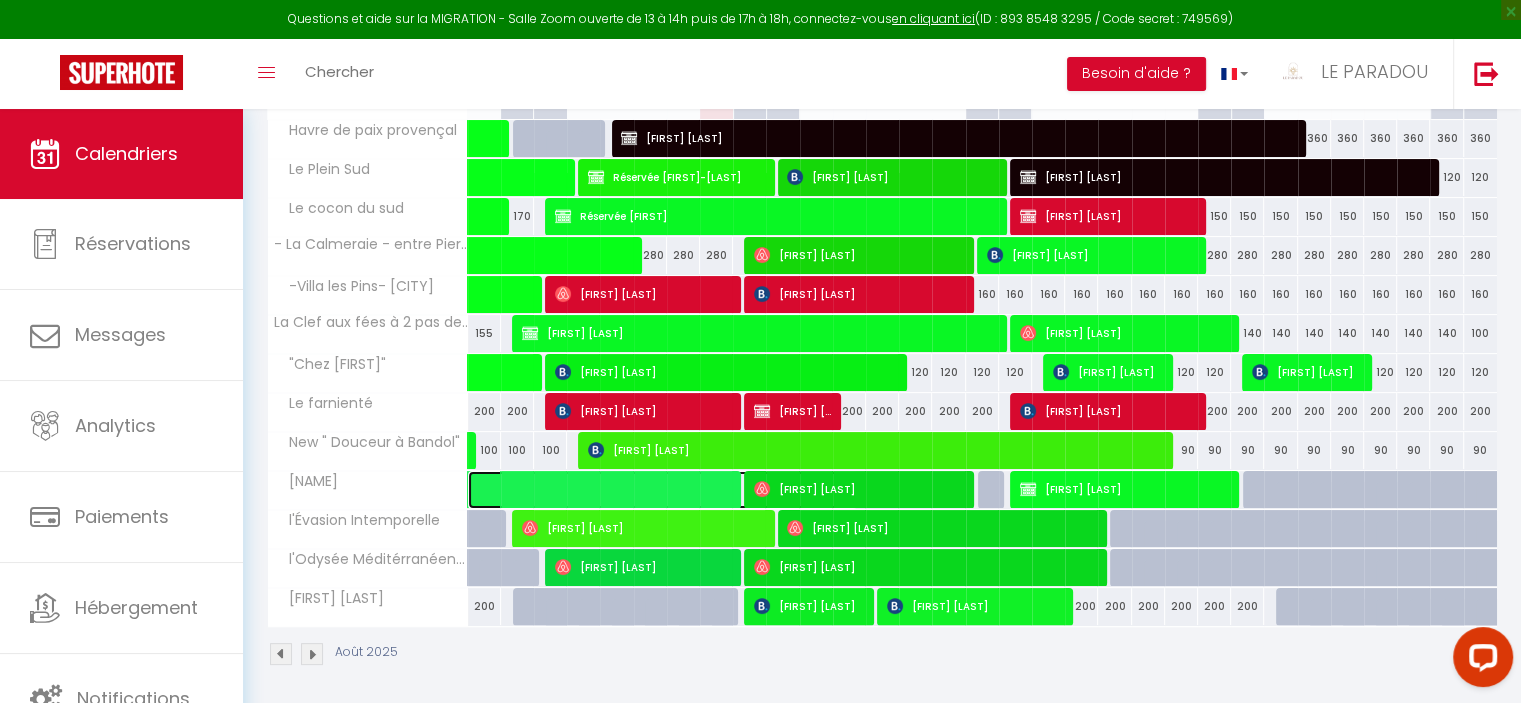 click at bounding box center (673, 490) 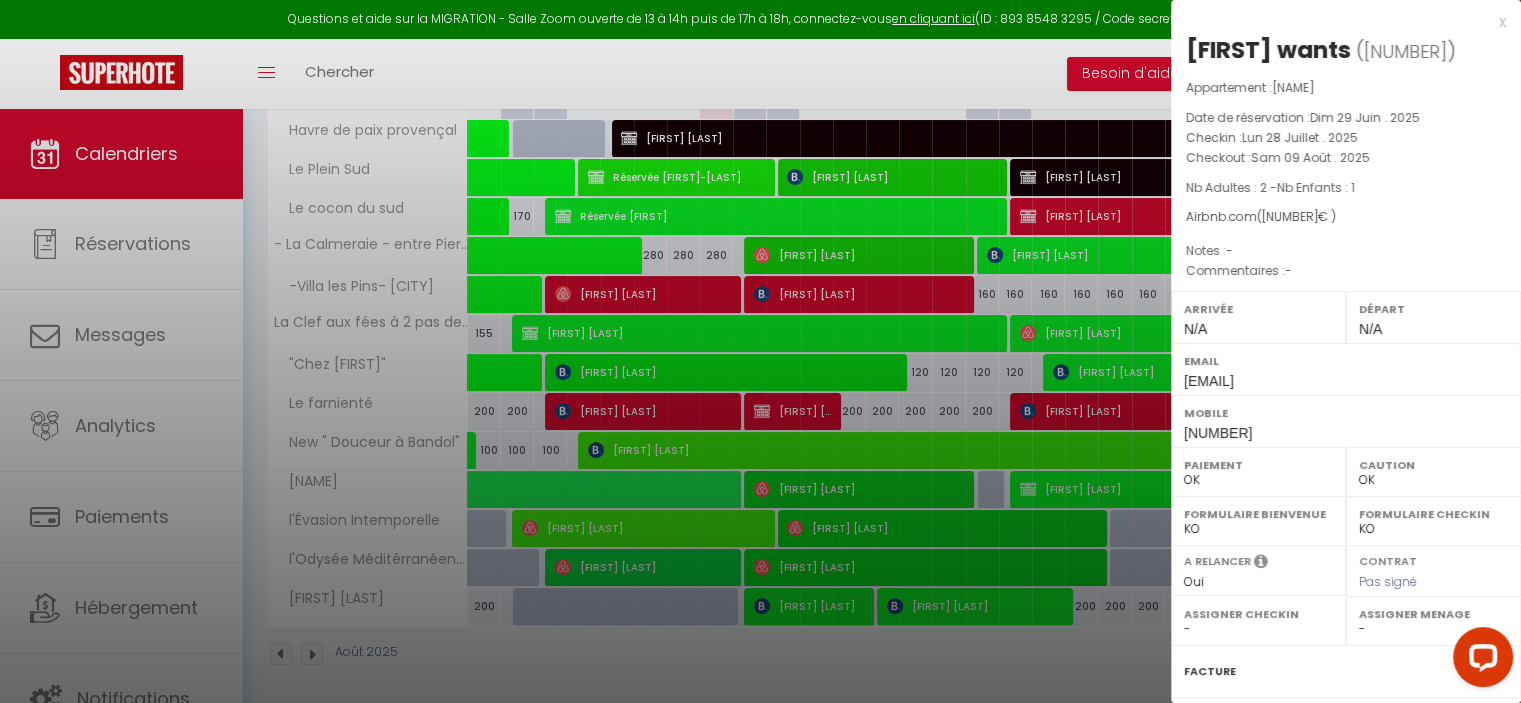 click on "x" at bounding box center (1338, 22) 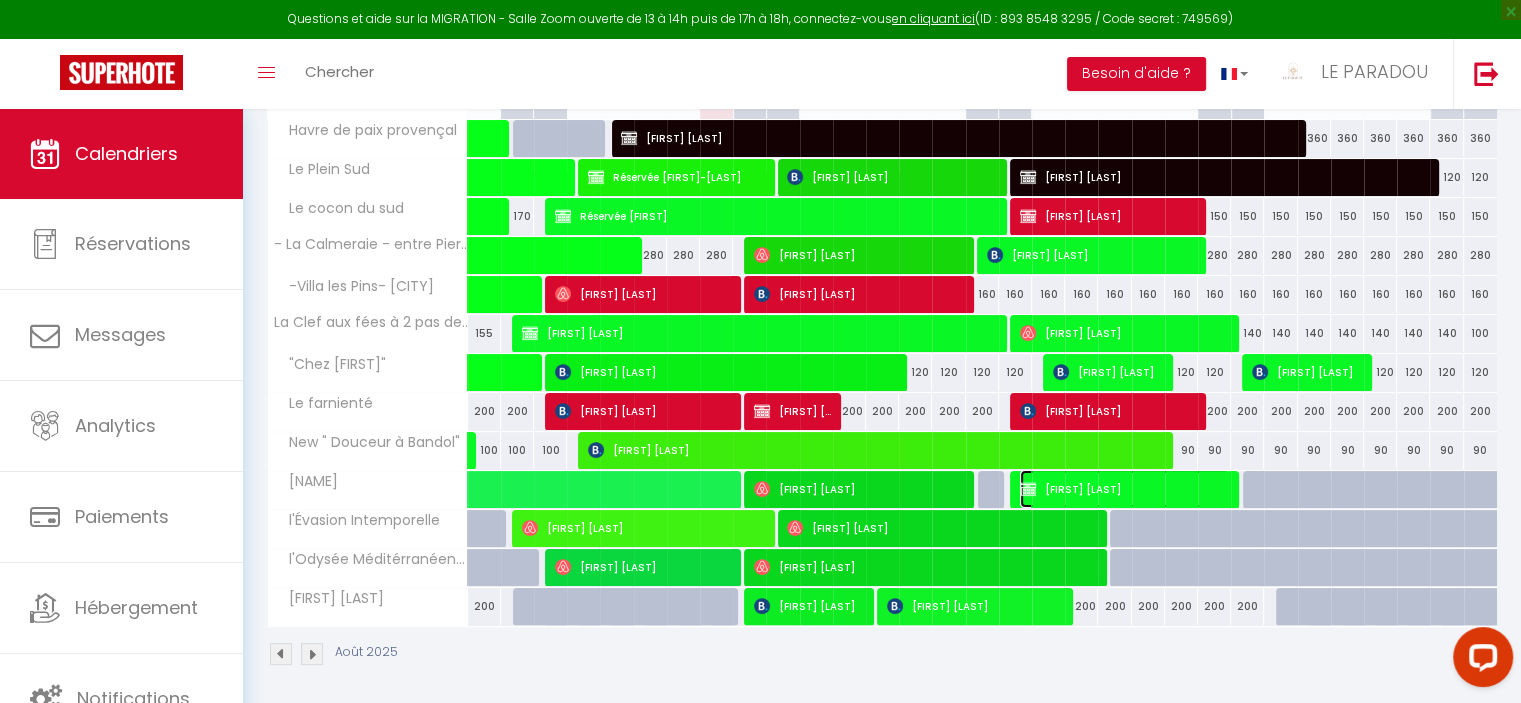 click on "[FIRST] [LAST]" at bounding box center [1124, 489] 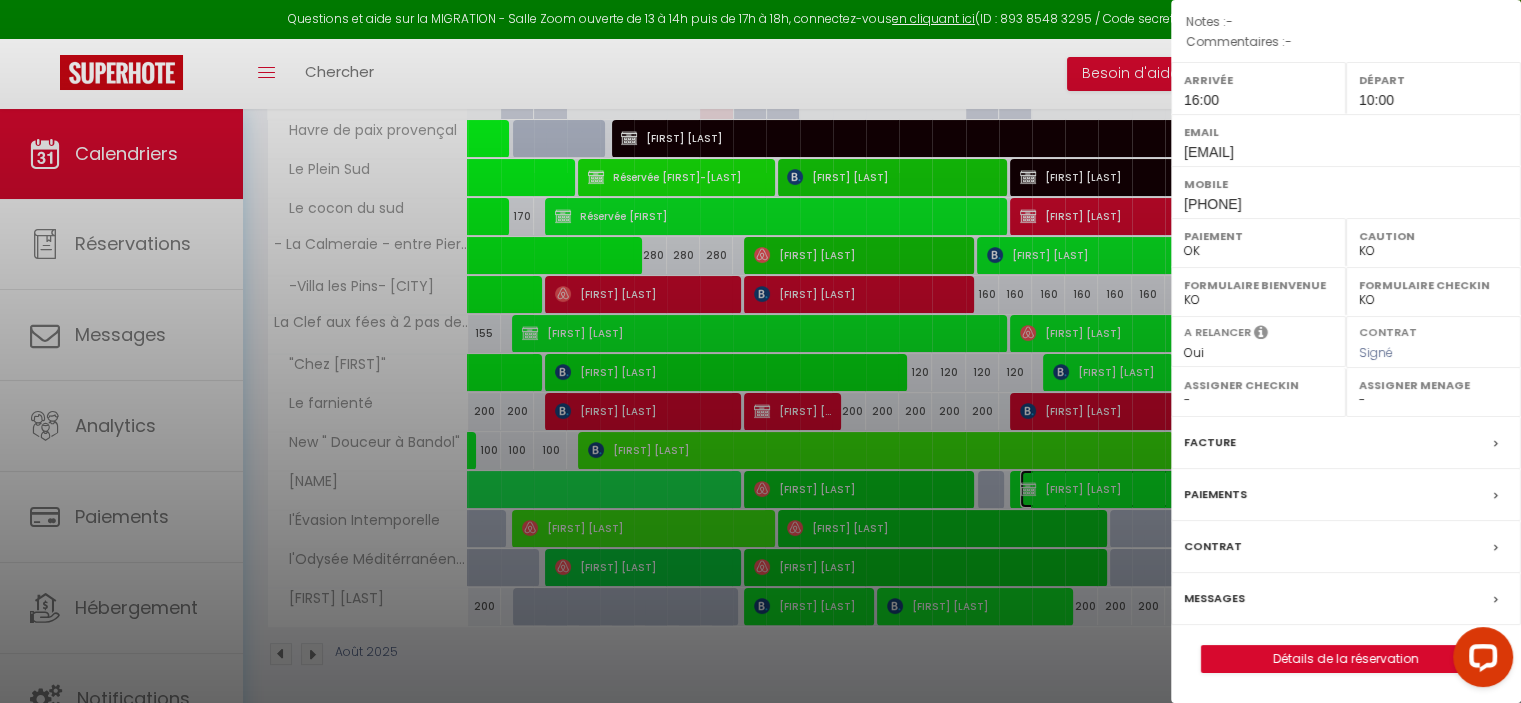 scroll, scrollTop: 0, scrollLeft: 0, axis: both 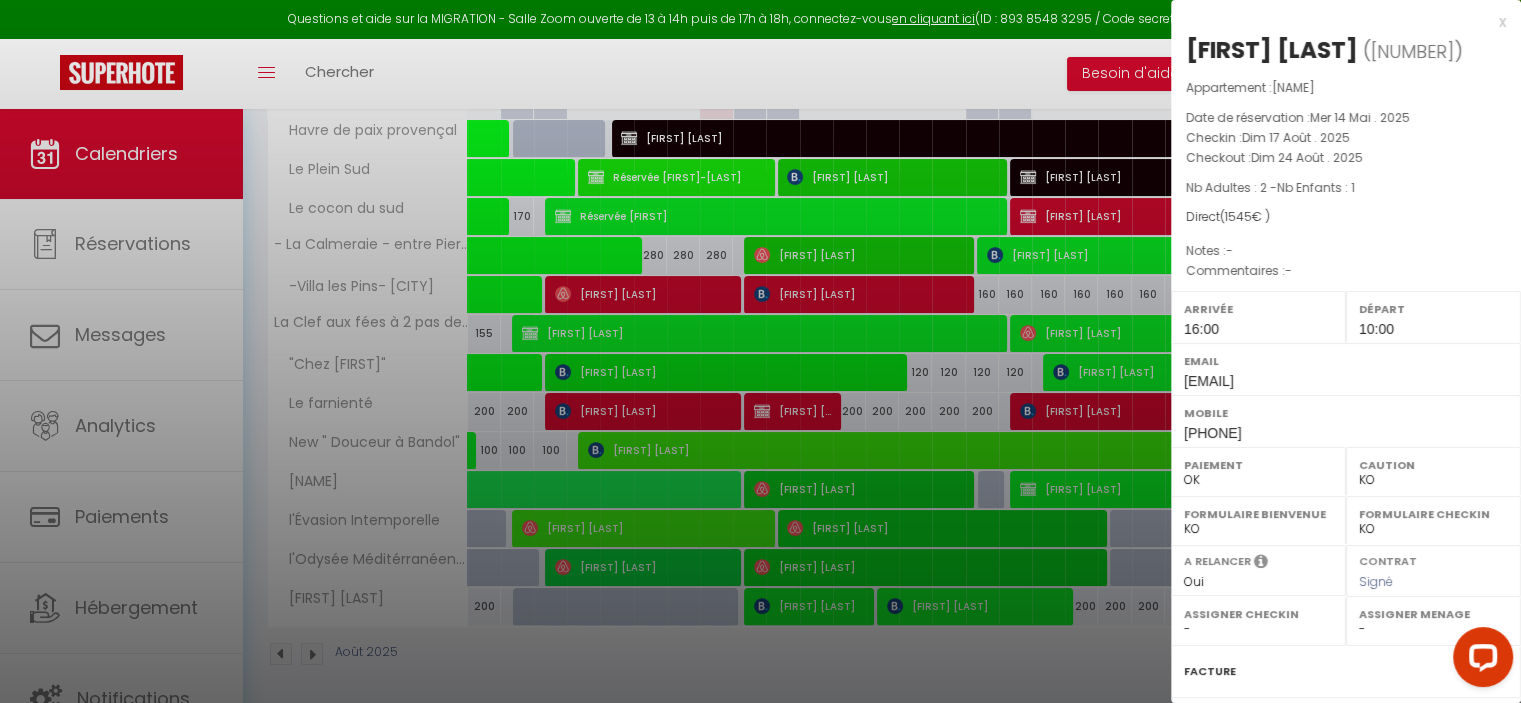 drag, startPoint x: 1409, startPoint y: 47, endPoint x: 1175, endPoint y: 46, distance: 234.00214 